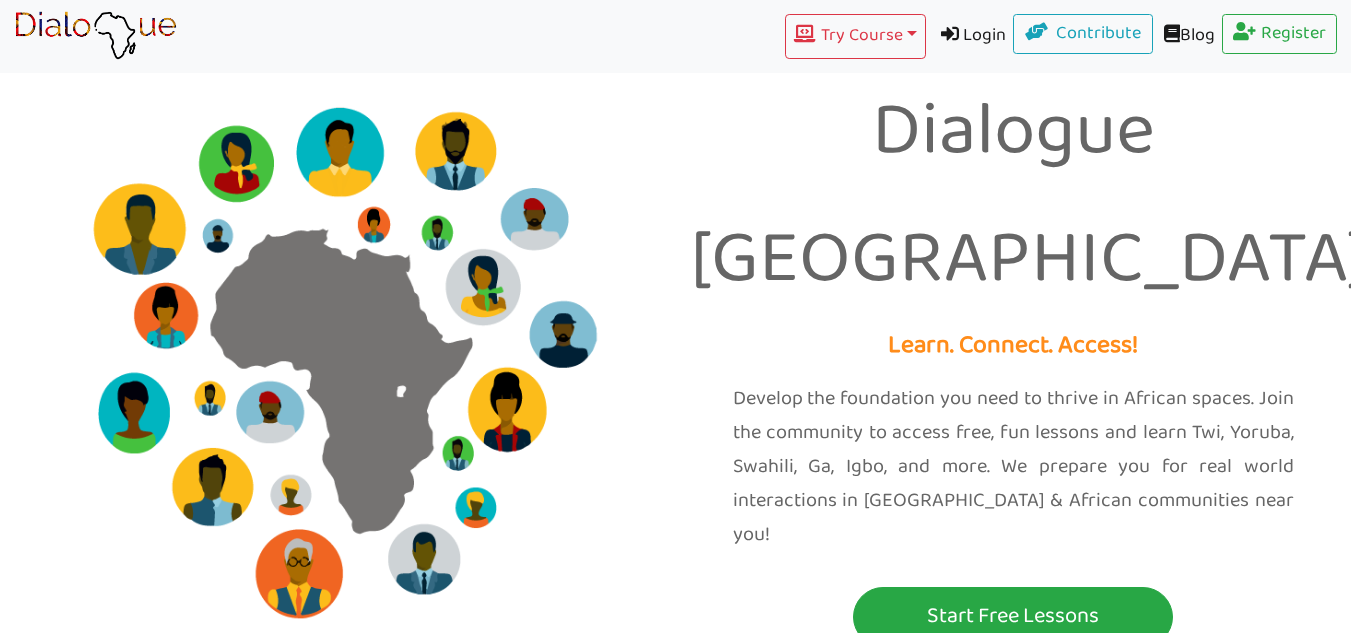 scroll, scrollTop: 0, scrollLeft: 0, axis: both 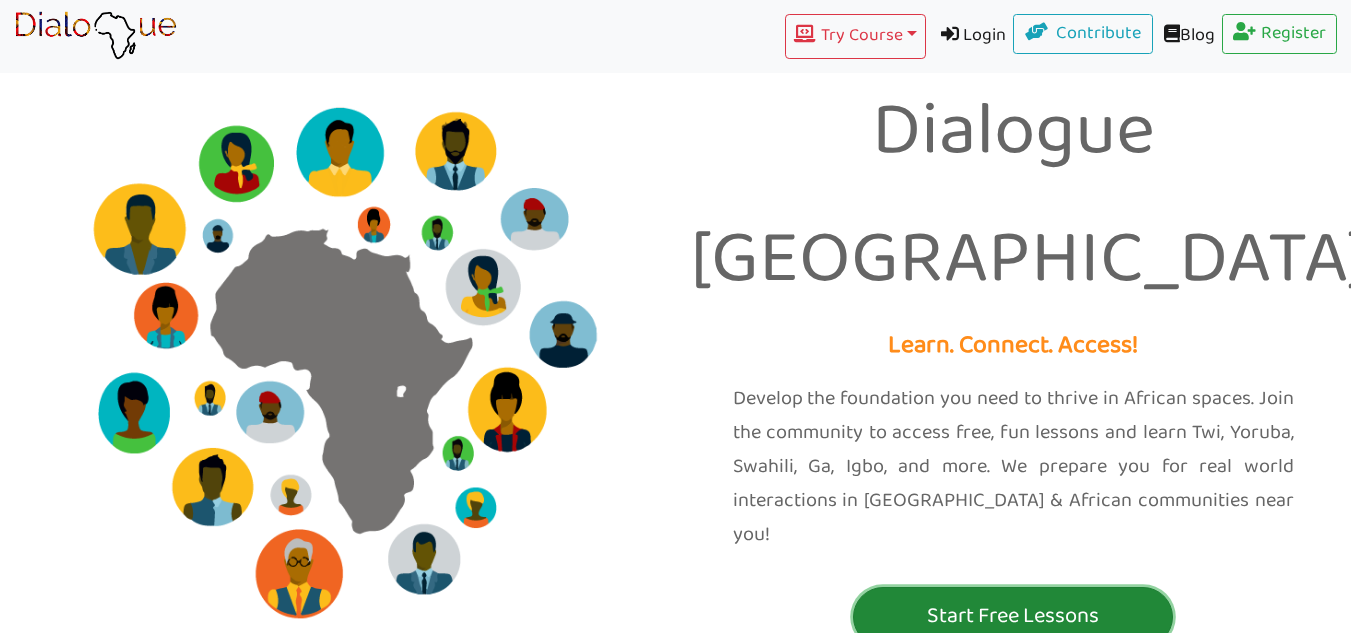 click on "Start Free Lessons" at bounding box center (1013, 617) 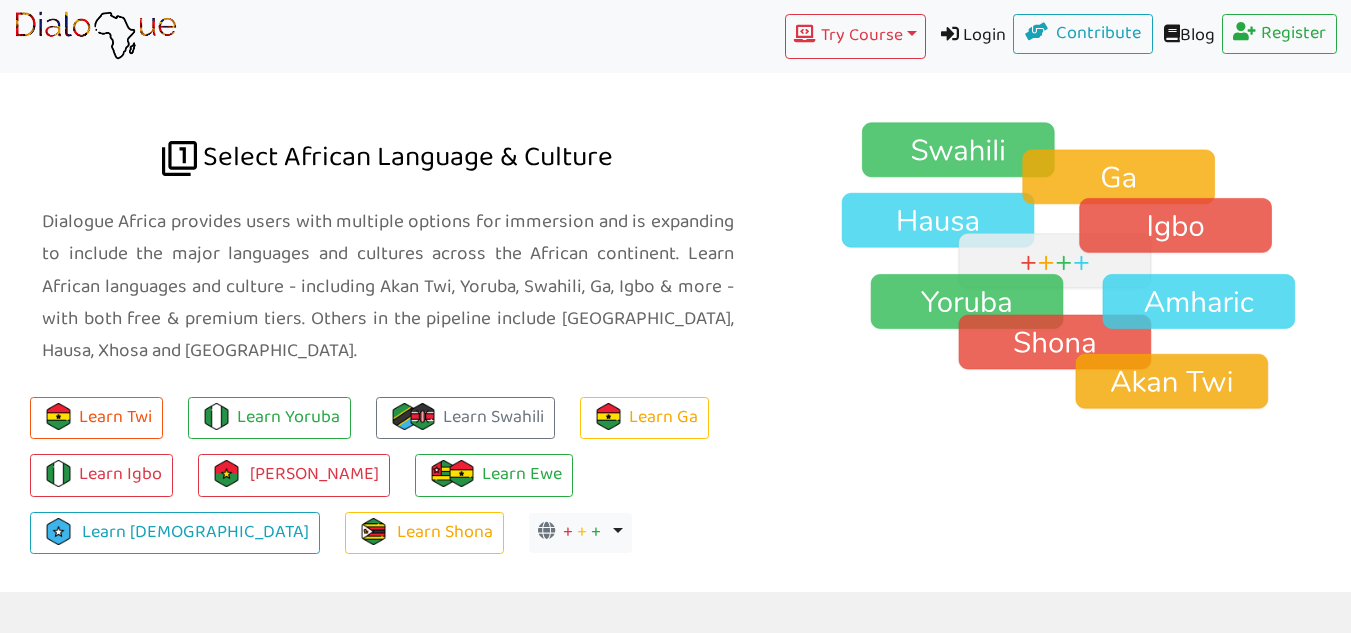 scroll, scrollTop: 1354, scrollLeft: 0, axis: vertical 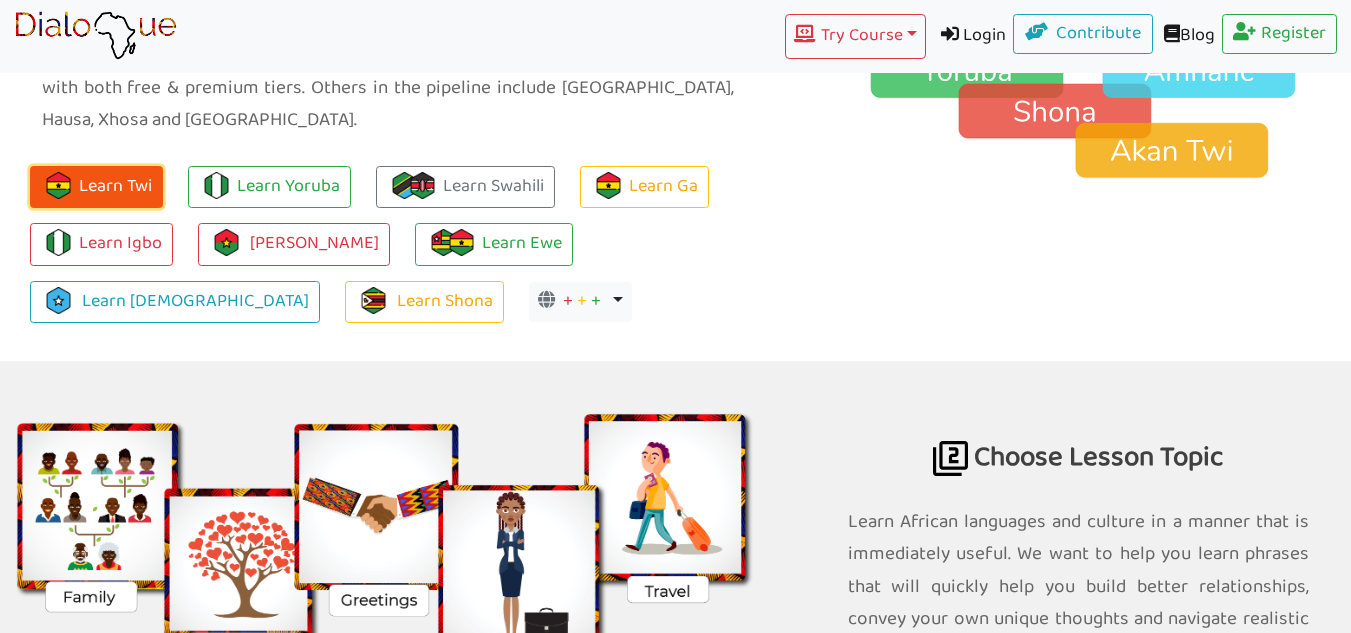 click on "Learn Twi" at bounding box center (96, 187) 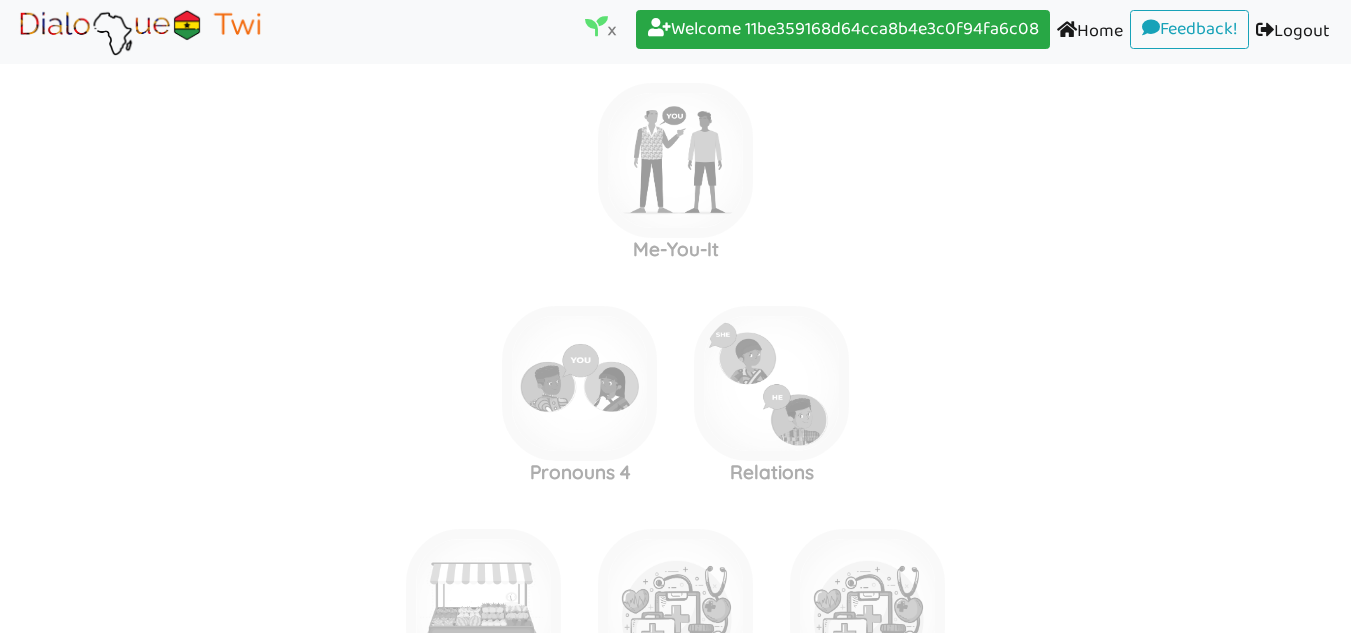 scroll, scrollTop: 0, scrollLeft: 0, axis: both 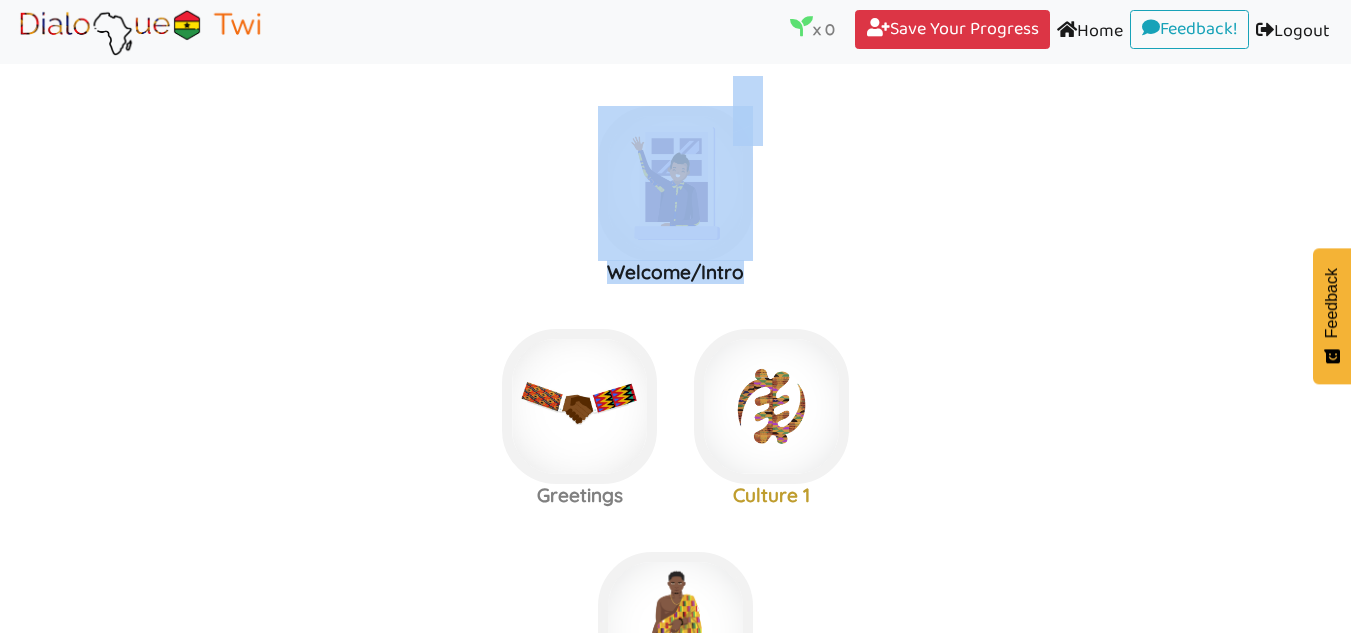 click on "Welcome/Intro Greetings Culture 1 Basics 1 Puzzle: Major Cities Greetings Vocab Basic Grammar I-You-It Pronouns 2 Me-You-It Pronouns 4 Relations Market Food 1 Health Care 1 Health Care 2 At The Bar 1 At The Market Professions At The Bar 2 Market Food 2 Romance Drum & Dance Professions 2 Animals Body Parts Family Body Pain Doing Chores Home Nouns Education 1 At Home Romance 2 Education 2 Colors Colors 2 Education 3 Home Verbs Market Food 3 Education 4 Express Tension Cute Idioms Express Wit To understand Heated Emotion Haggling Vocab Agreement Haggling 2 Women in [GEOGRAPHIC_DATA] Tenses 1 Tenses 2 Tenses 3 Tenses 4 Puzzle: Local Dishes Haggling 3 Order food We-You-They Order food 2 I want .. Numbers Numbers 2 Delicacies 1 Delicacies 2 Basics Vocab 2 Culture: Dance Haggling 4 Names Intro Details Casual Talk Delicacies 3 Home Verbs 2 Responses 1 Family 2 Intentions Days Responses 2" at bounding box center (675, 5213) 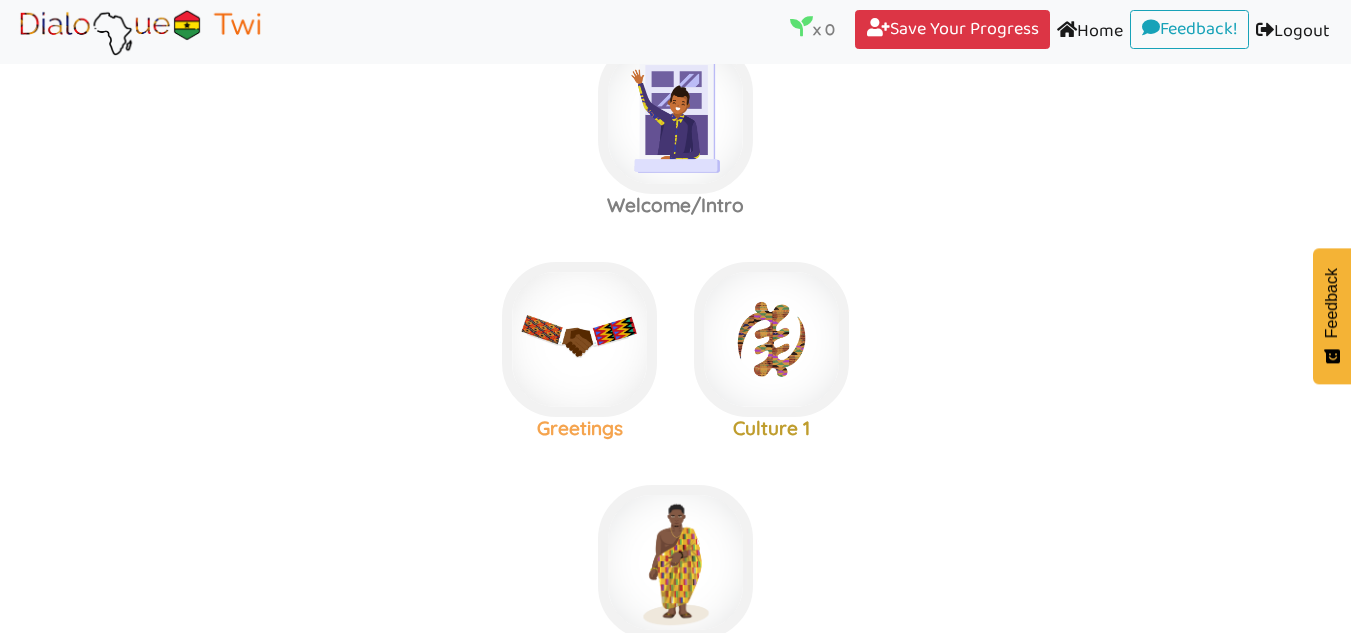scroll, scrollTop: 0, scrollLeft: 0, axis: both 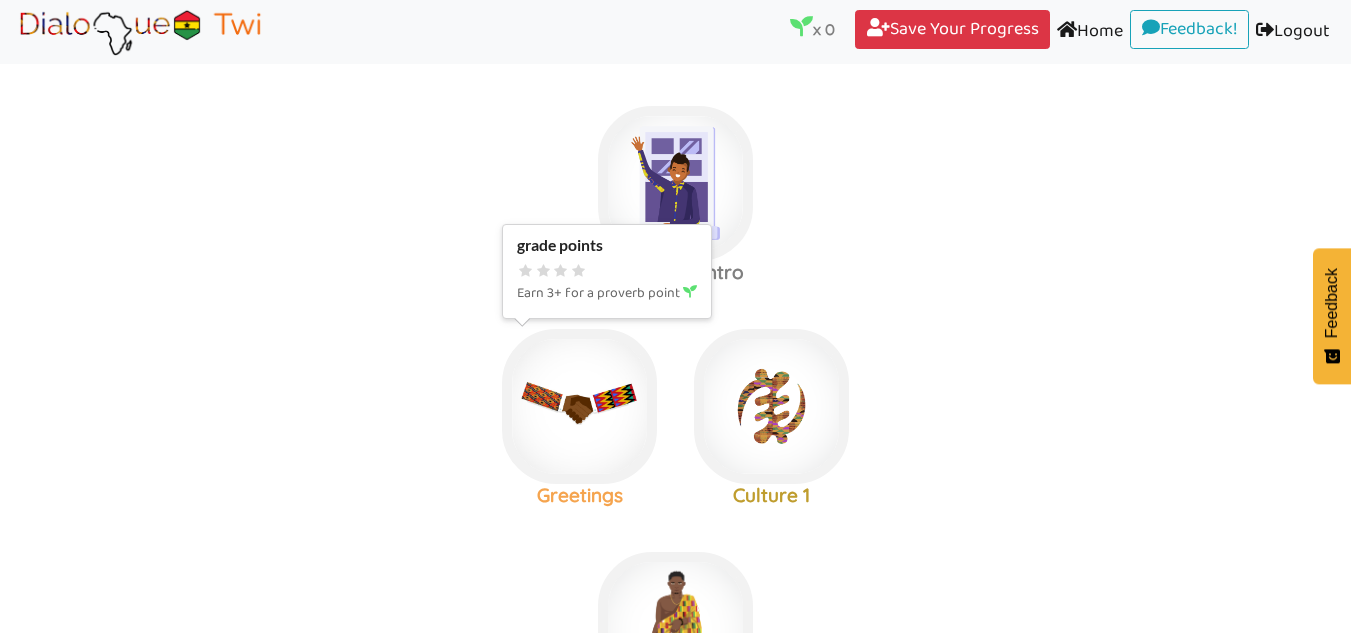 click at bounding box center [675, 183] 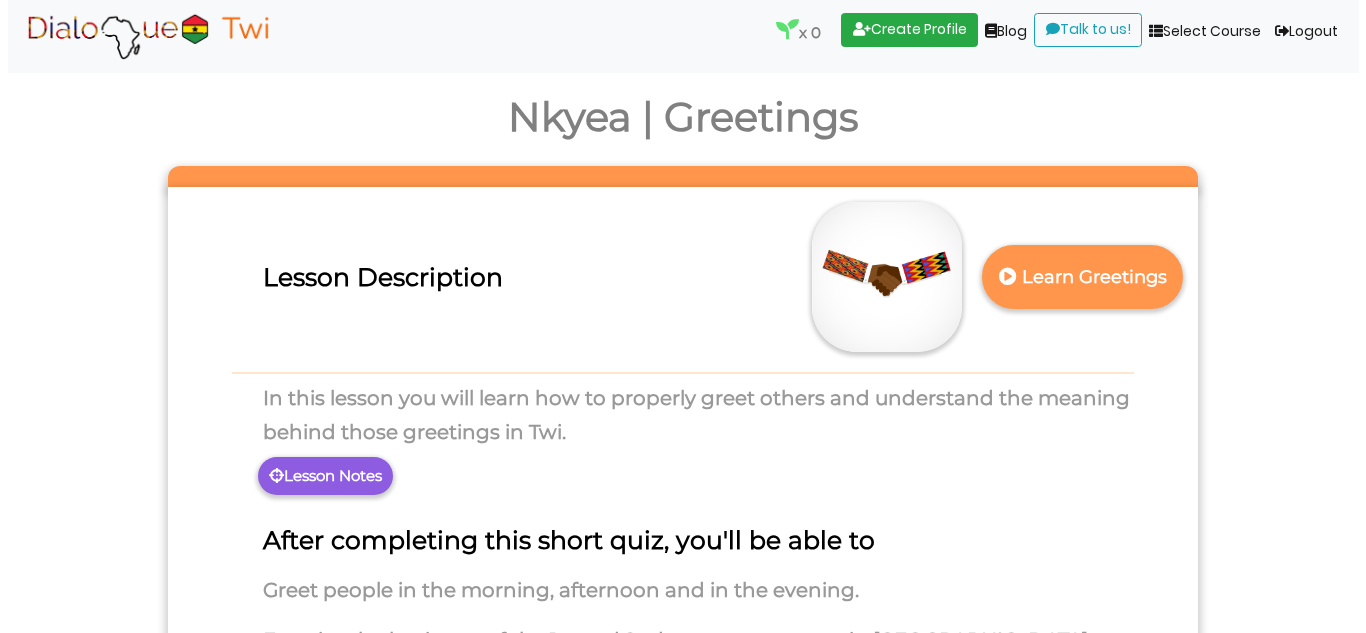 scroll, scrollTop: 191, scrollLeft: 0, axis: vertical 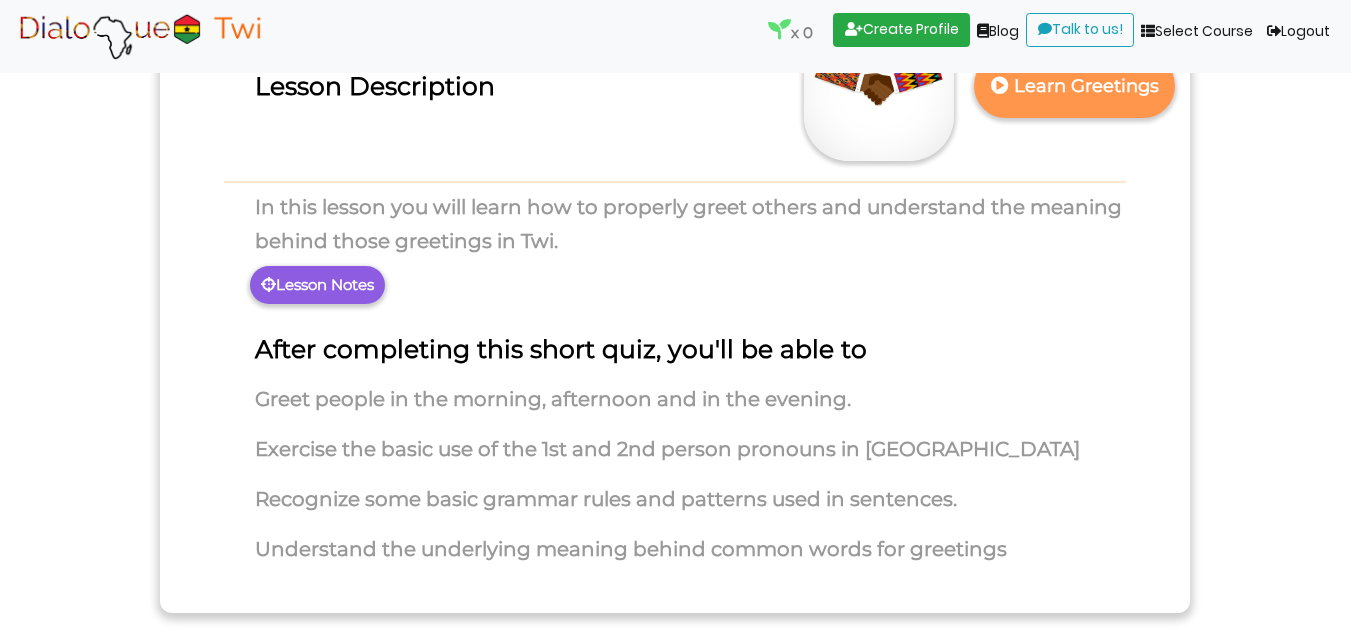 click on "Lesson Notes" at bounding box center [317, 285] 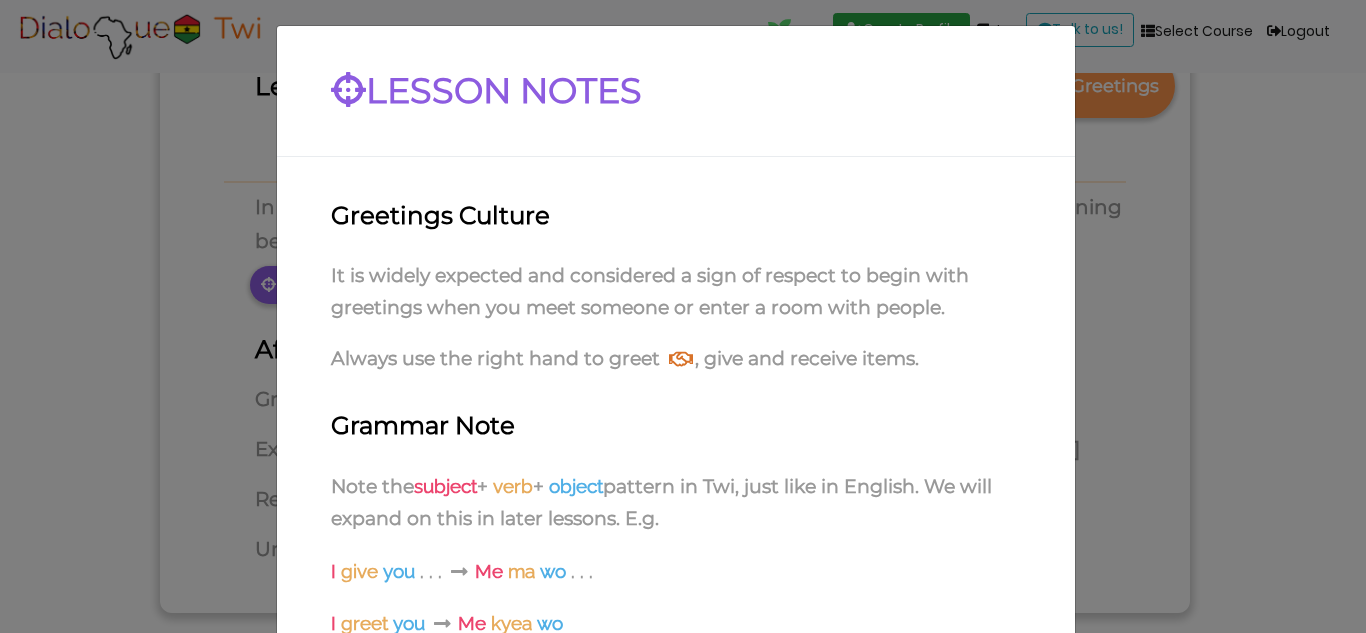 click on "LESSON NOTES   Greetings Culture It is widely expected and considered a sign of respect to begin with greetings when you meet someone or enter a room with people.   Always use the right hand to greet   , give and receive items. Grammar Note   Note the  subject  +   verb  +   object  pattern in Twi, just like in English. We will expand on this in later lessons. E.g.   I   give   you       . . .     Me   ma   wo       . . .   I   greet   you     Me   kyea   wo     Intro to Twi Alphabet The Twi alphabet is similar to the English alphabet, both in the number of common letters and in pronunciation.   It also has additional vowels such as       'ɛ' (eh) and       'ɔ' (ô). Unlike the English alphabet, the Twi alphabet does not have the letters [ c, j, q, v, x, z ].   Twi alphabet     : [ a, b, d, e, ɛ, f, g, h, i, k, l, m, n, o, ɔ, p, r, s, t, u, w, y ]  Close" at bounding box center (683, 316) 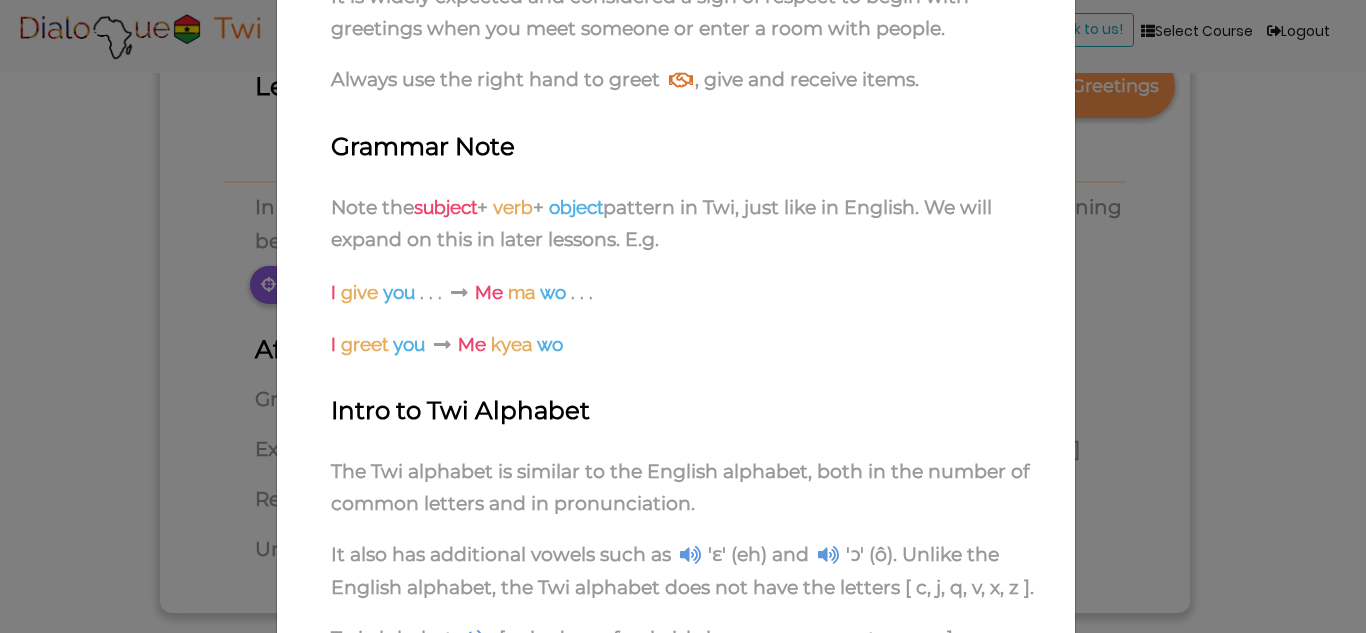 scroll, scrollTop: 278, scrollLeft: 0, axis: vertical 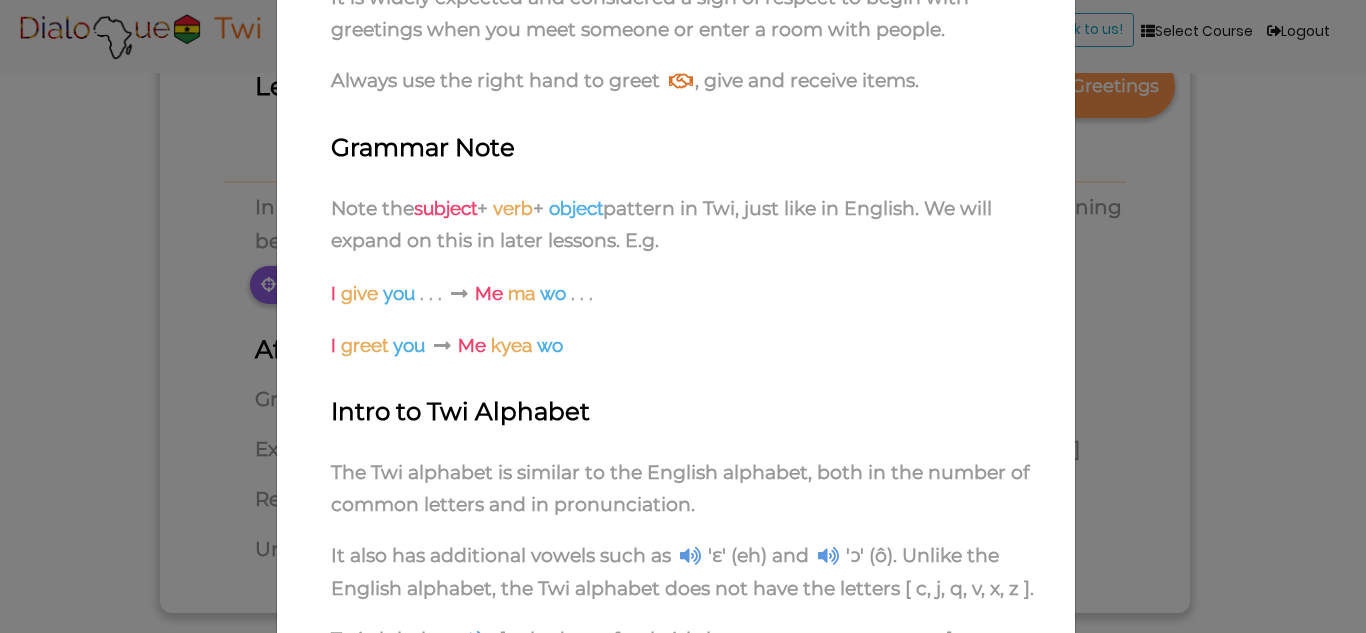 click on "LESSON NOTES   Greetings Culture It is widely expected and considered a sign of respect to begin with greetings when you meet someone or enter a room with people.   Always use the right hand to greet   , give and receive items. Grammar Note   Note the  subject  +   verb  +   object  pattern in Twi, just like in English. We will expand on this in later lessons. E.g.   I   give   you       . . .     Me   ma   wo       . . .   I   greet   you     Me   kyea   wo     Intro to Twi Alphabet The Twi alphabet is similar to the English alphabet, both in the number of common letters and in pronunciation.   It also has additional vowels such as       'ɛ' (eh) and       'ɔ' (ô). Unlike the English alphabet, the Twi alphabet does not have the letters [ c, j, q, v, x, z ].   Twi alphabet     : [ a, b, d, e, ɛ, f, g, h, i, k, l, m, n, o, ɔ, p, r, s, t, u, w, y ]  Close" at bounding box center (683, 316) 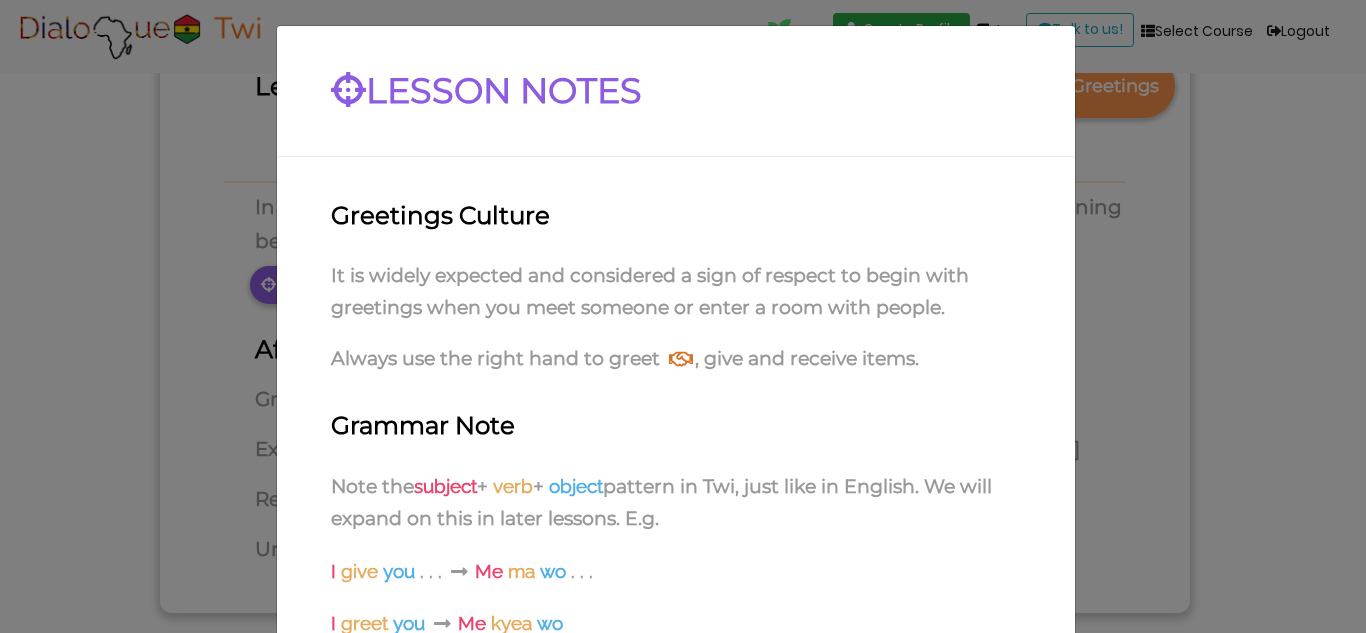 click on "LESSON NOTES   Greetings Culture It is widely expected and considered a sign of respect to begin with greetings when you meet someone or enter a room with people.   Always use the right hand to greet   , give and receive items. Grammar Note   Note the  subject  +   verb  +   object  pattern in Twi, just like in English. We will expand on this in later lessons. E.g.   I   give   you       . . .     Me   ma   wo       . . .   I   greet   you     Me   kyea   wo     Intro to Twi Alphabet The Twi alphabet is similar to the English alphabet, both in the number of common letters and in pronunciation.   It also has additional vowels such as       'ɛ' (eh) and       'ɔ' (ô). Unlike the English alphabet, the Twi alphabet does not have the letters [ c, j, q, v, x, z ].   Twi alphabet     : [ a, b, d, e, ɛ, f, g, h, i, k, l, m, n, o, ɔ, p, r, s, t, u, w, y ]  Close" at bounding box center [683, 316] 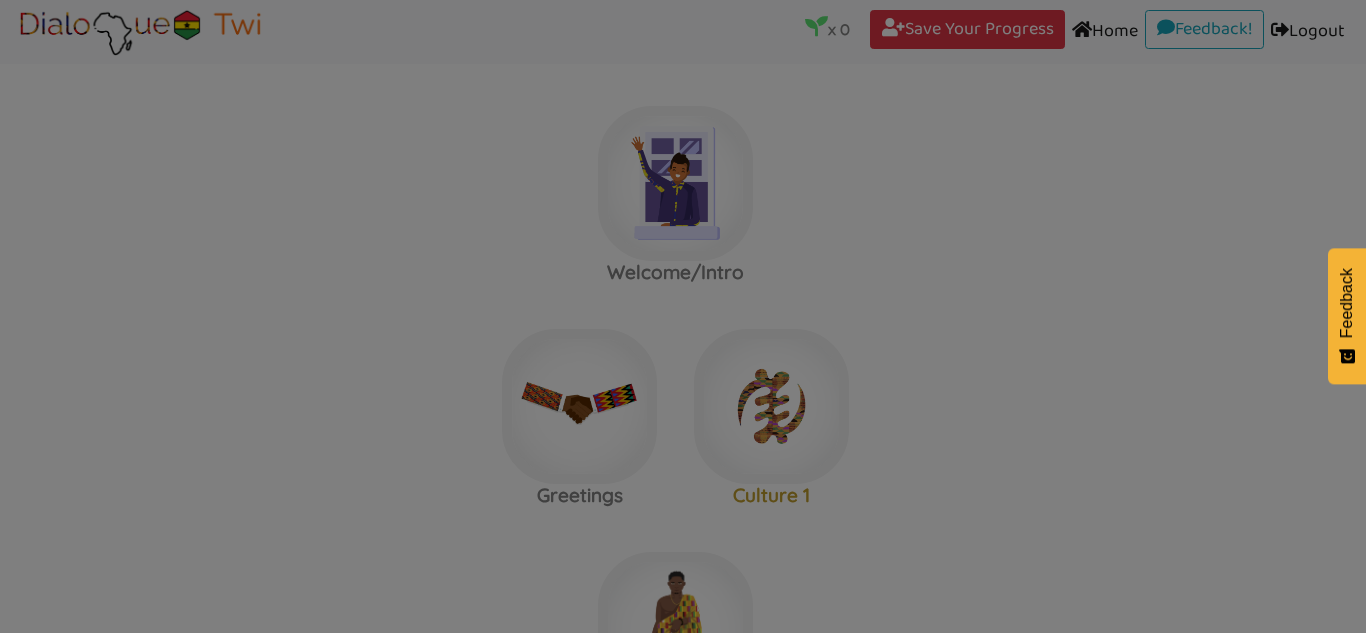scroll, scrollTop: 16, scrollLeft: 0, axis: vertical 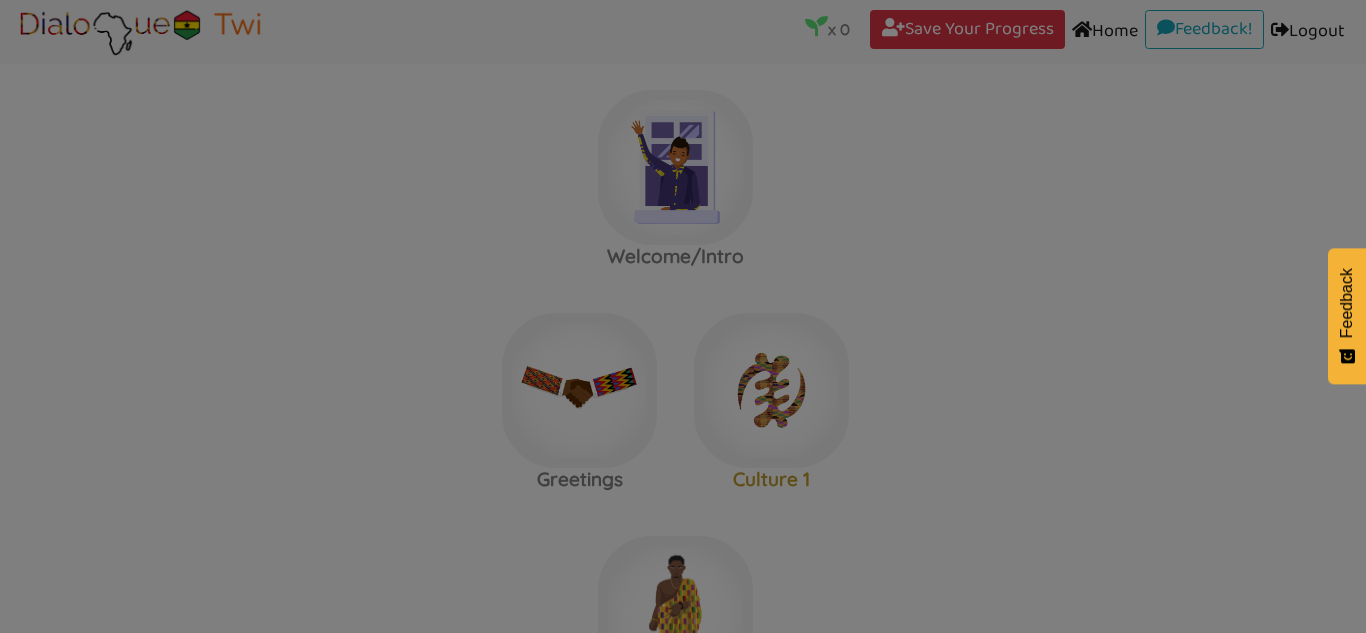 click at bounding box center [683, 316] 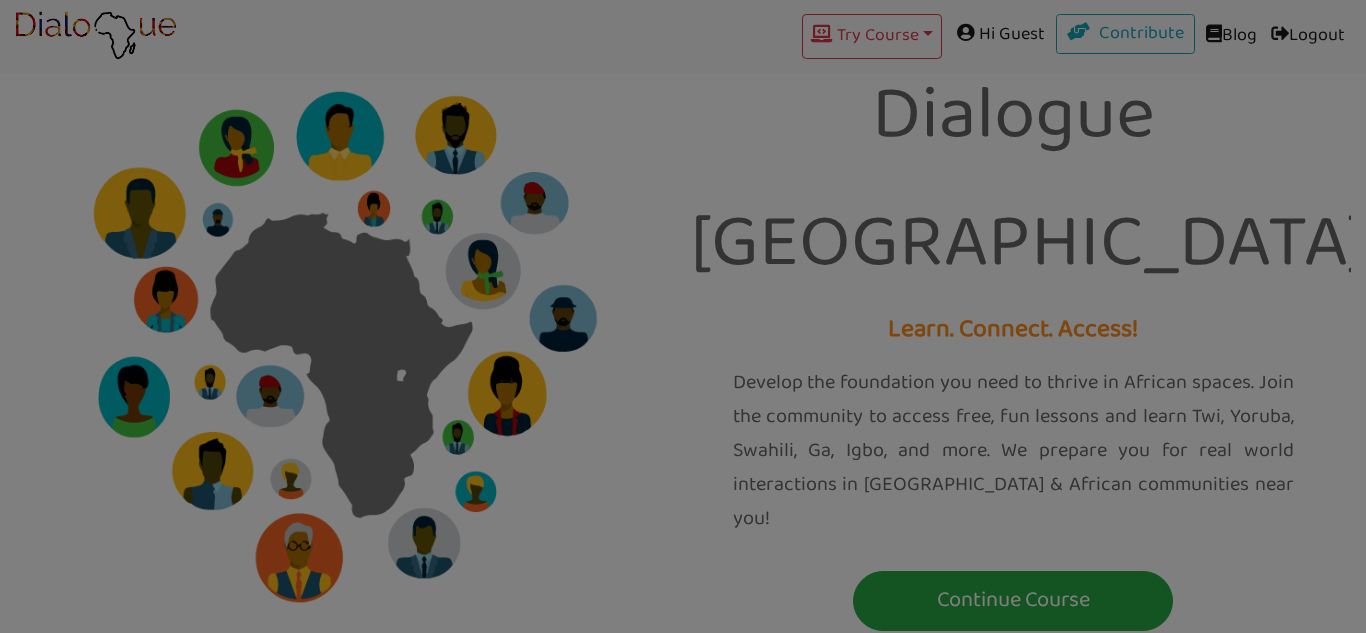 scroll, scrollTop: 1326, scrollLeft: 0, axis: vertical 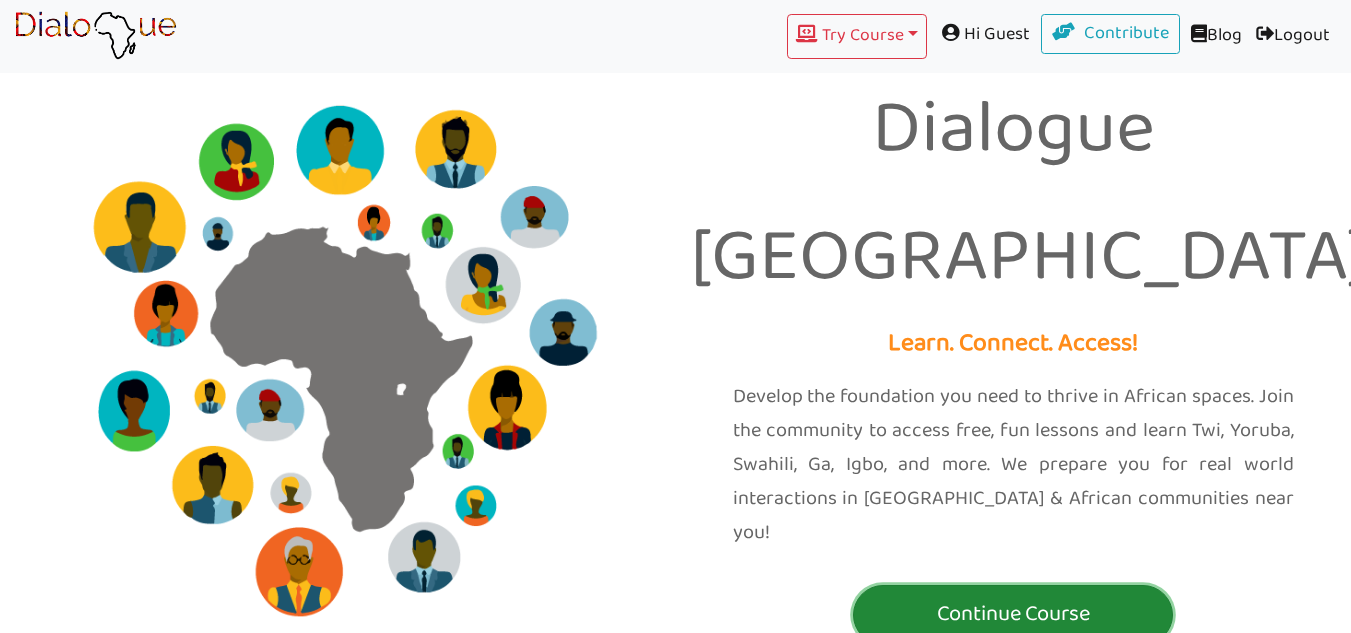click on "Continue Course" at bounding box center (1013, 615) 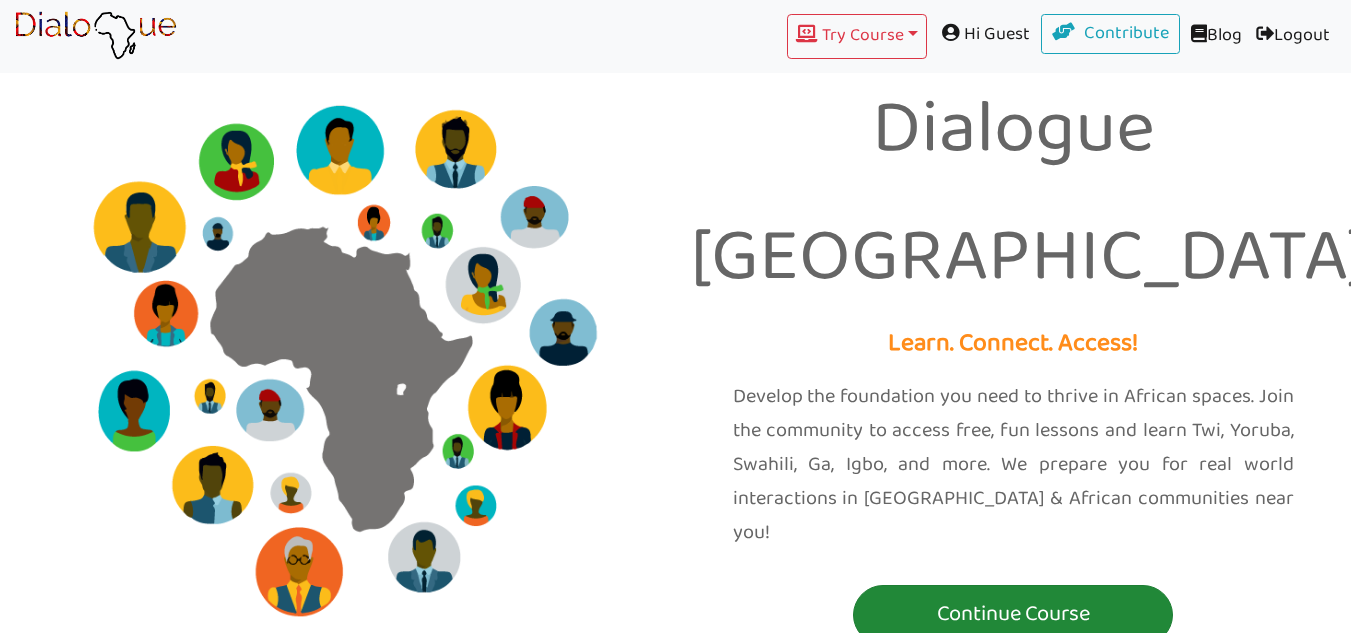 scroll, scrollTop: 0, scrollLeft: 0, axis: both 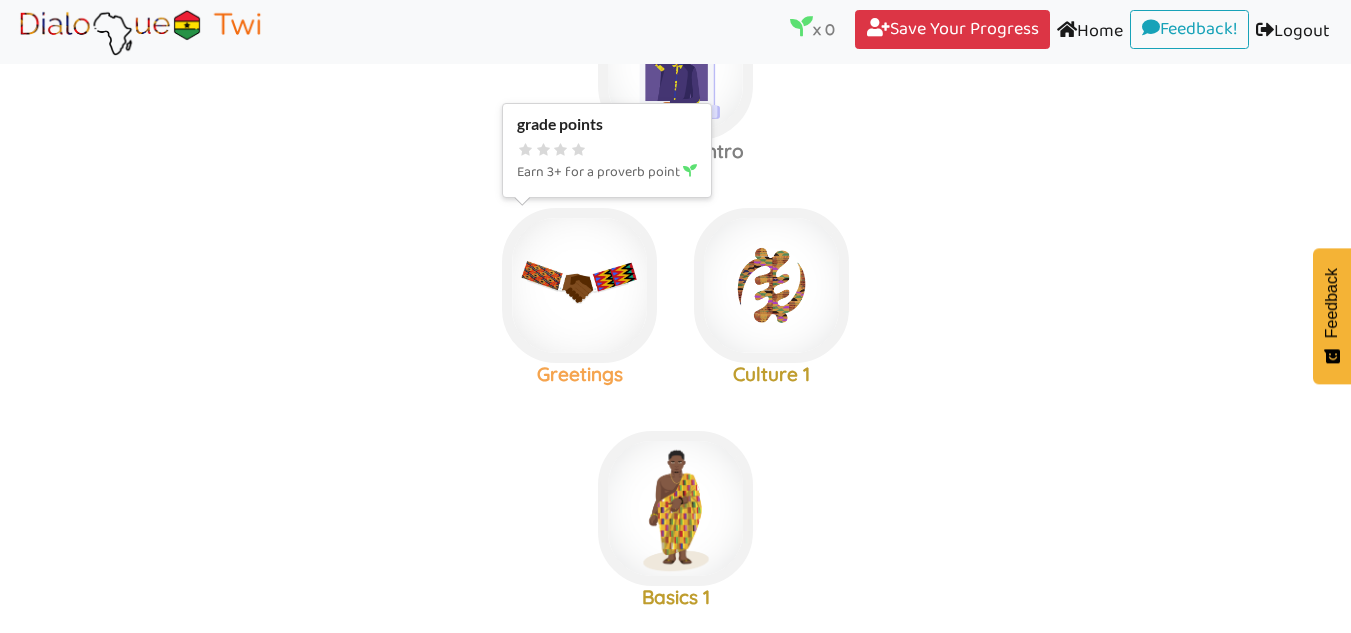 click at bounding box center [675, 62] 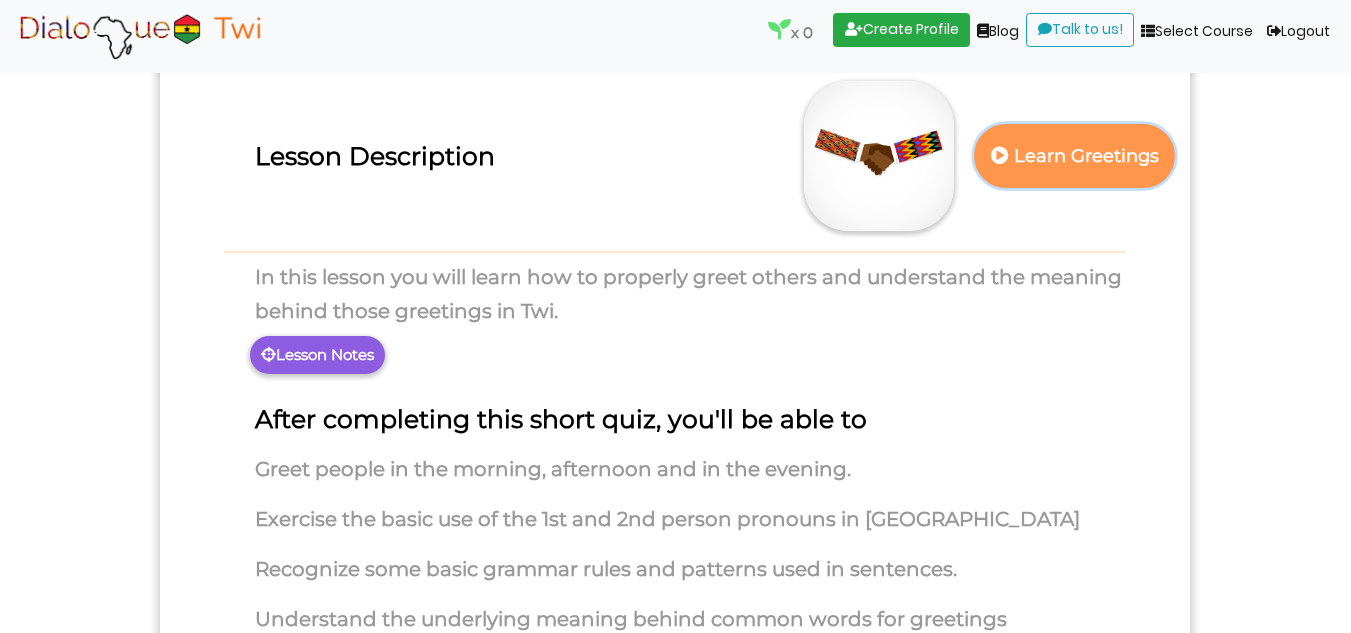 click on "Learn Greetings" at bounding box center (1075, 156) 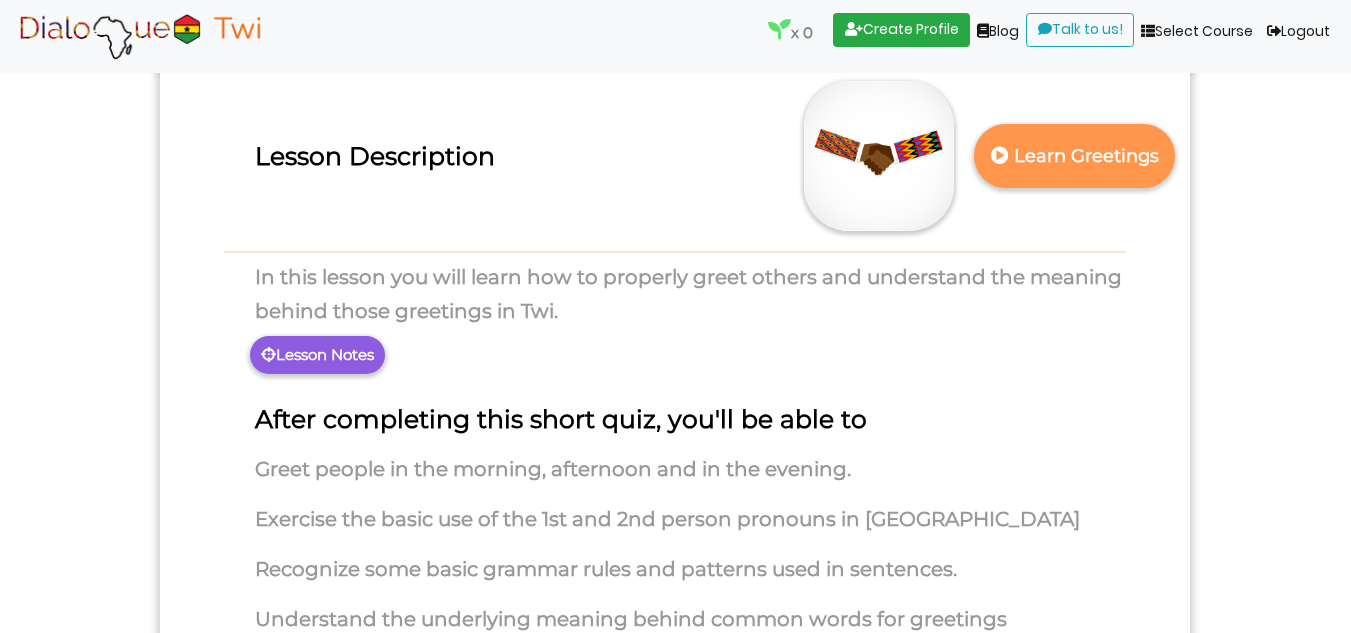 scroll, scrollTop: 0, scrollLeft: 0, axis: both 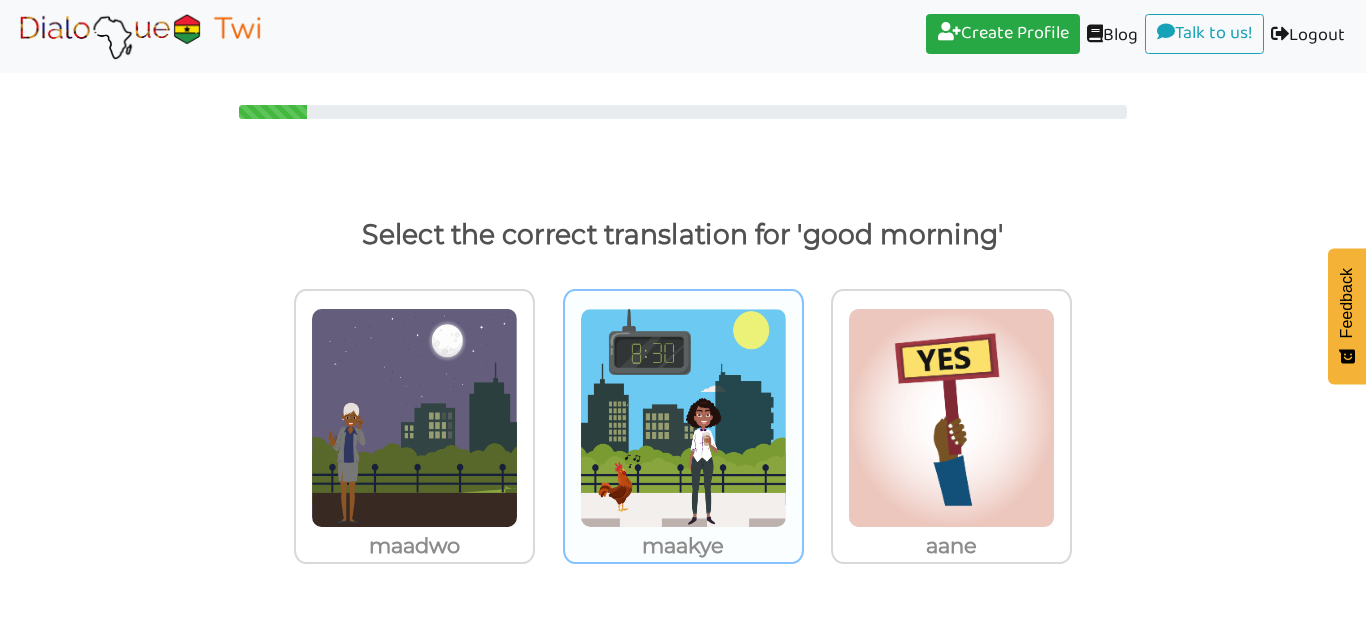 click at bounding box center (414, 418) 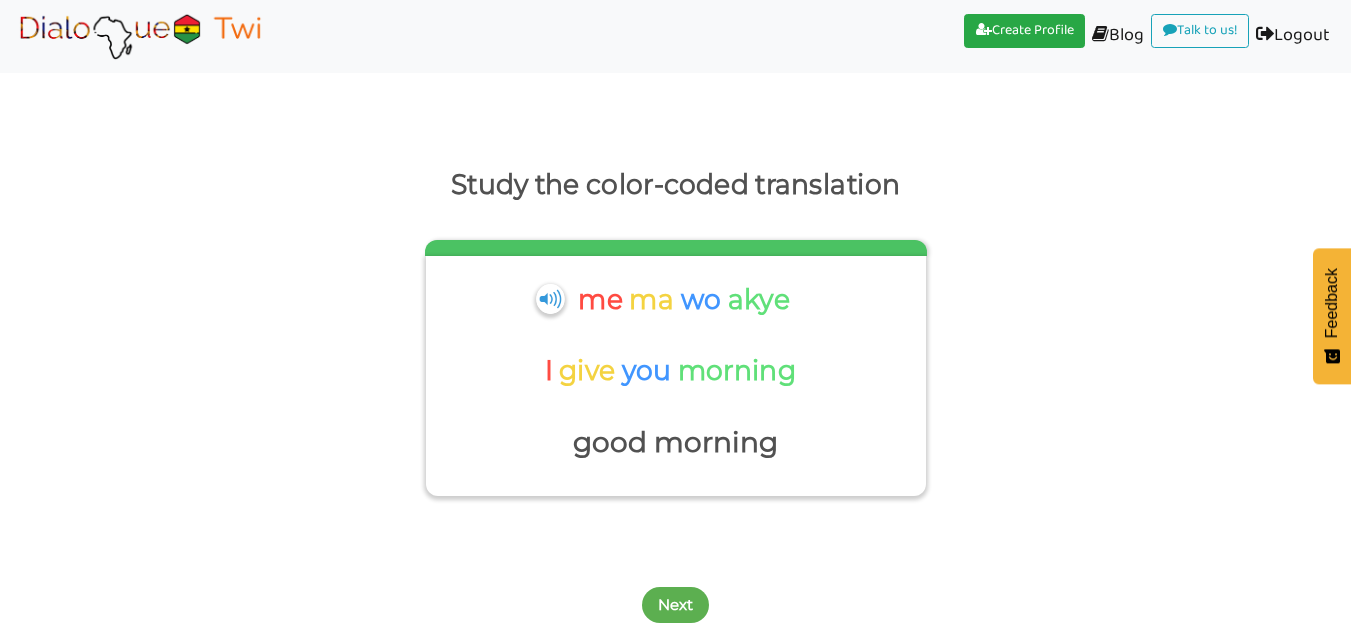 scroll, scrollTop: 50, scrollLeft: 0, axis: vertical 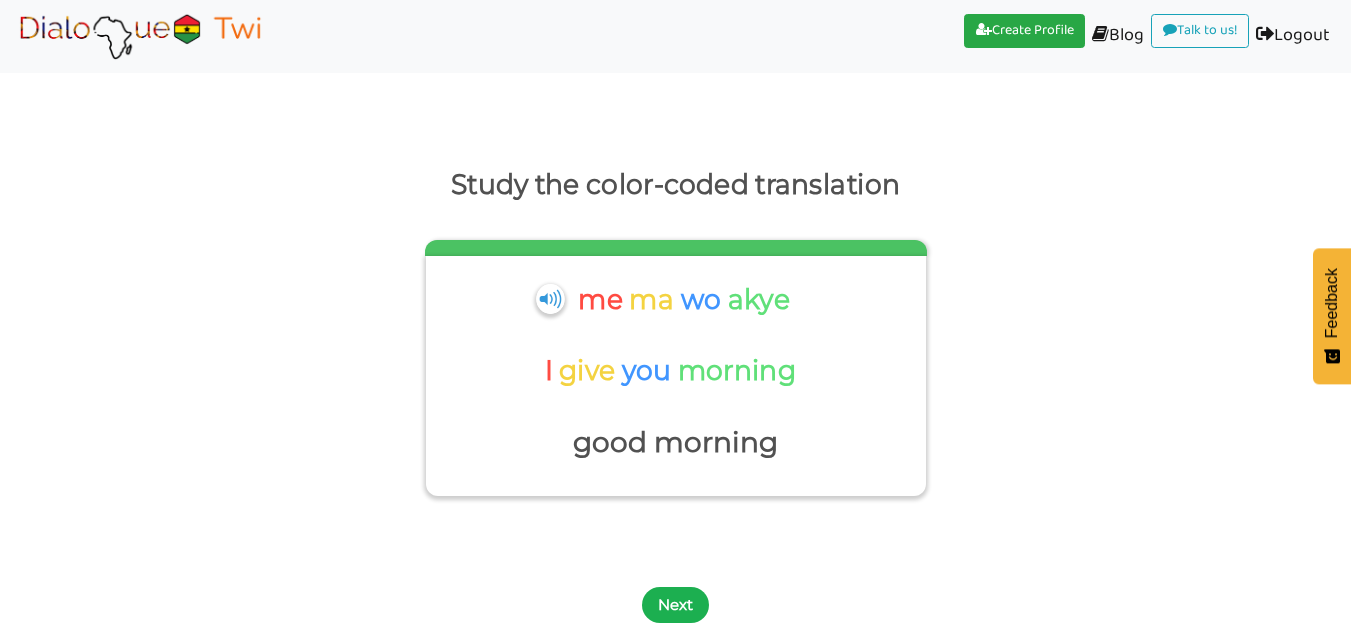 click on "Next" at bounding box center [675, 605] 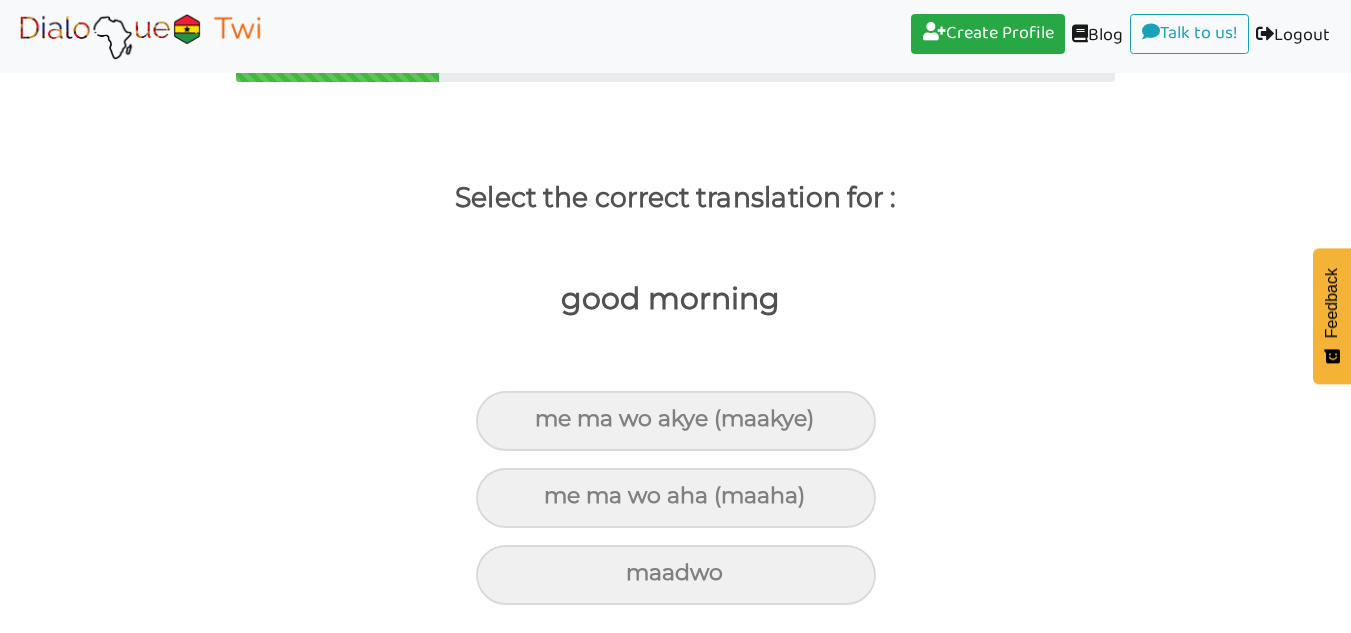 scroll, scrollTop: 37, scrollLeft: 0, axis: vertical 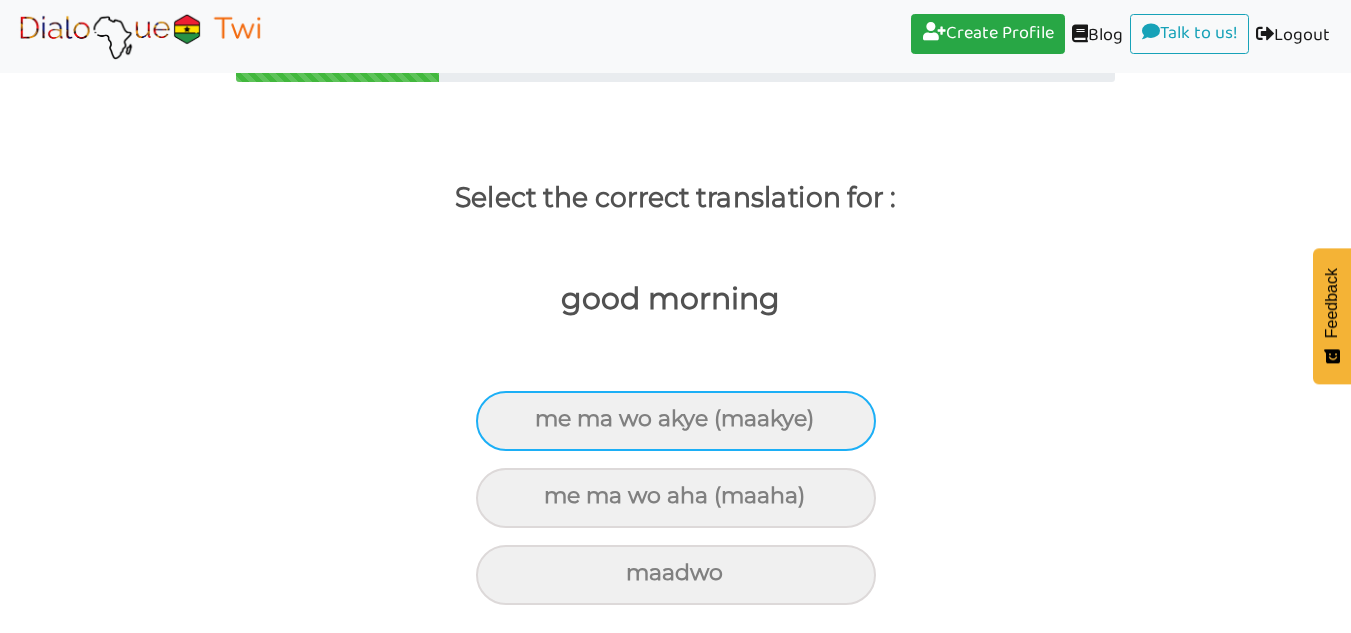click on "me ma wo akye (maakye)" at bounding box center [676, 421] 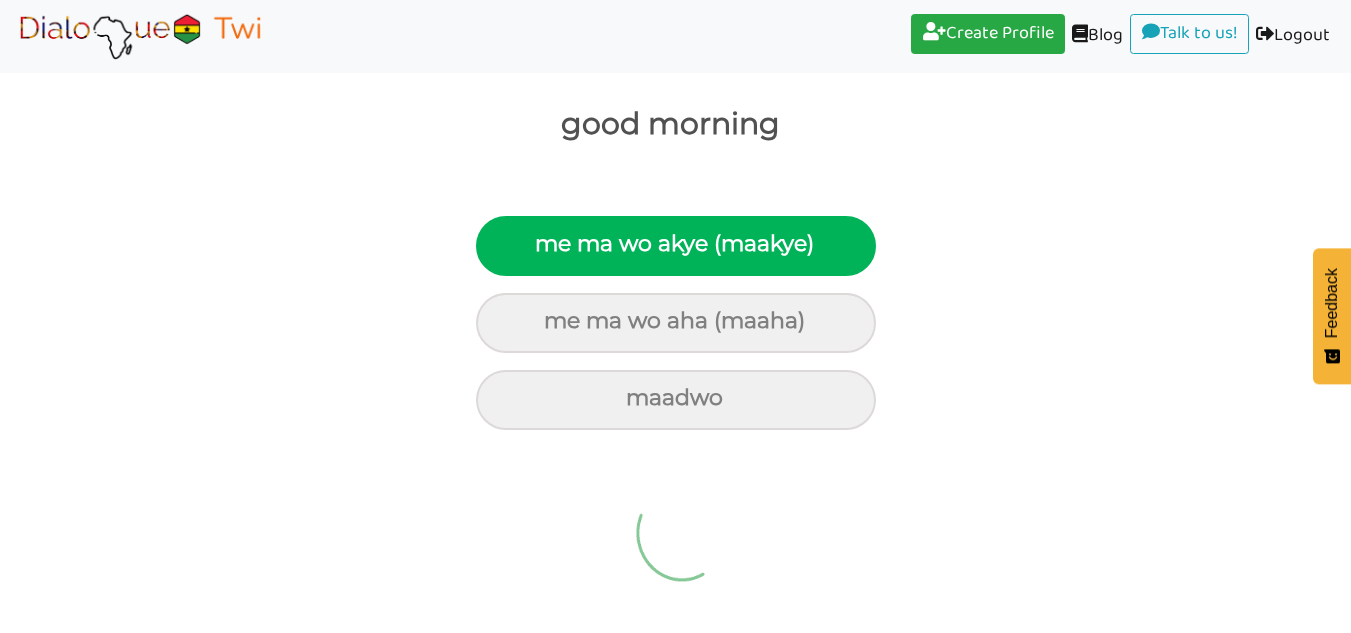 scroll, scrollTop: 0, scrollLeft: 0, axis: both 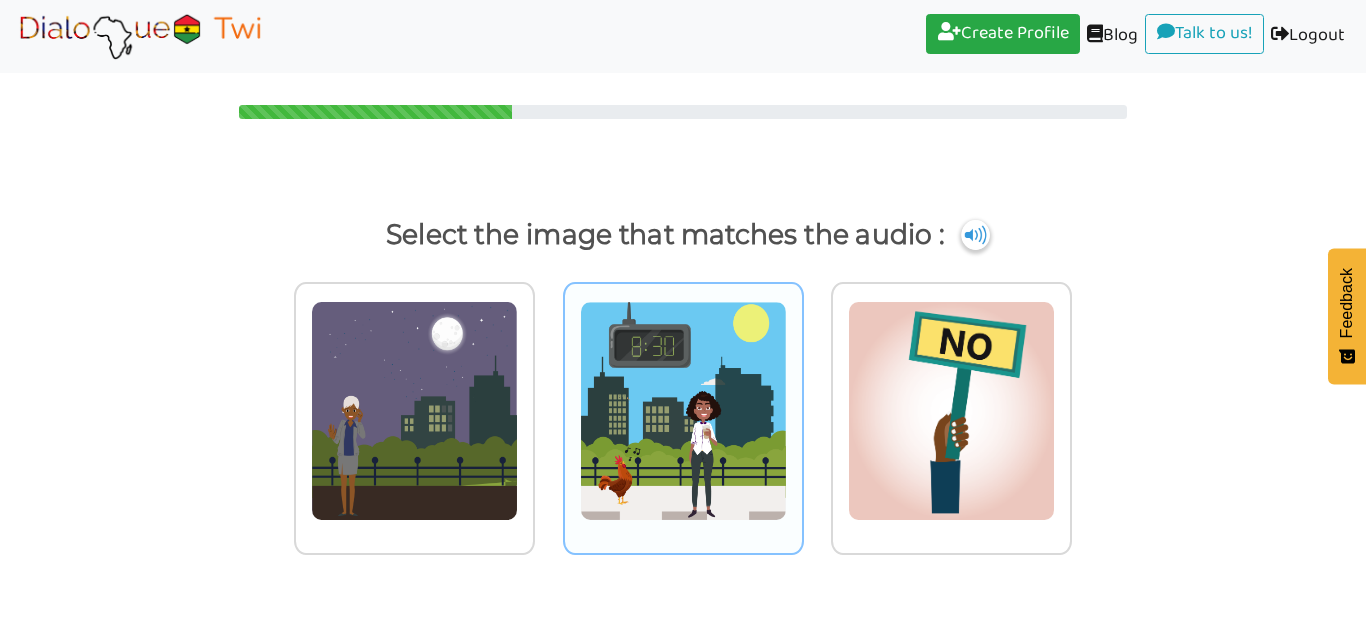 click at bounding box center (414, 411) 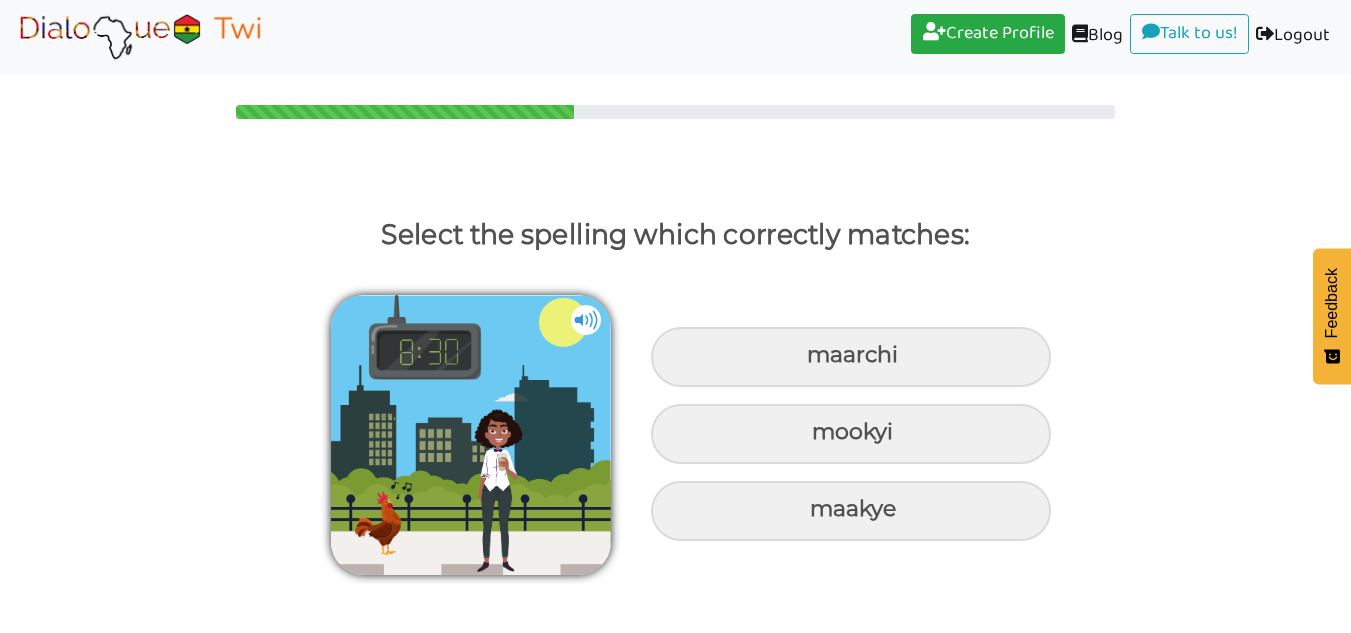 scroll, scrollTop: 0, scrollLeft: 0, axis: both 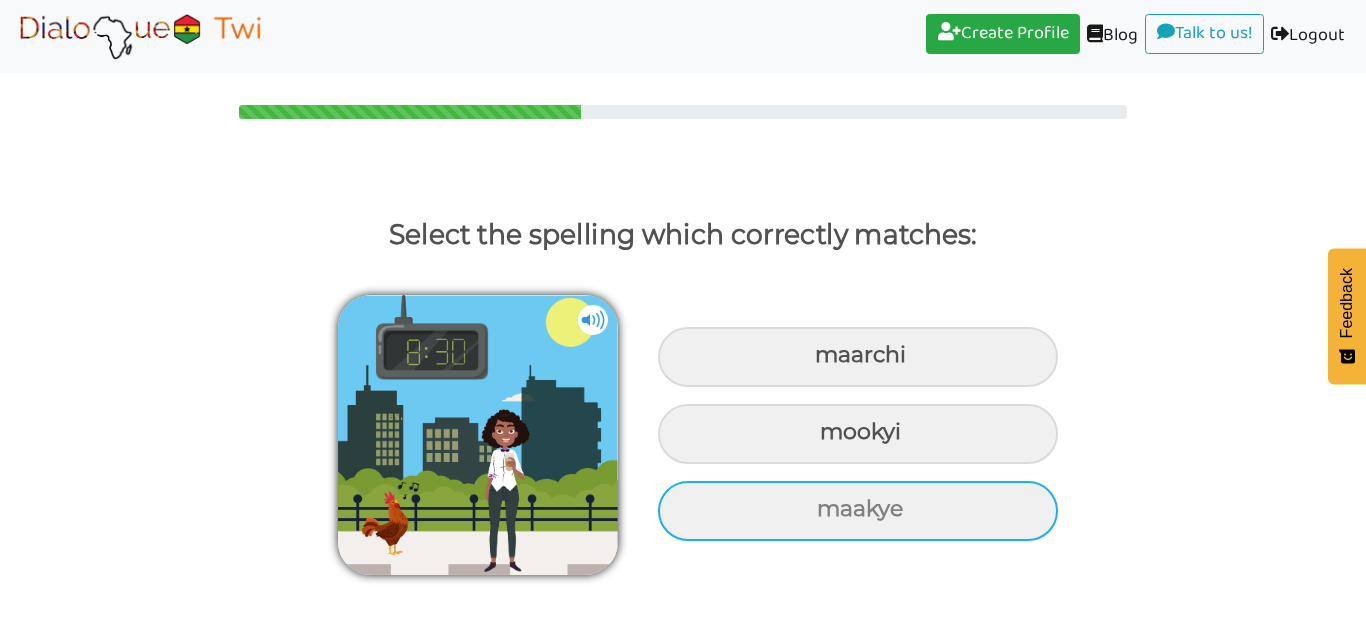 click on "maakye" at bounding box center [858, 357] 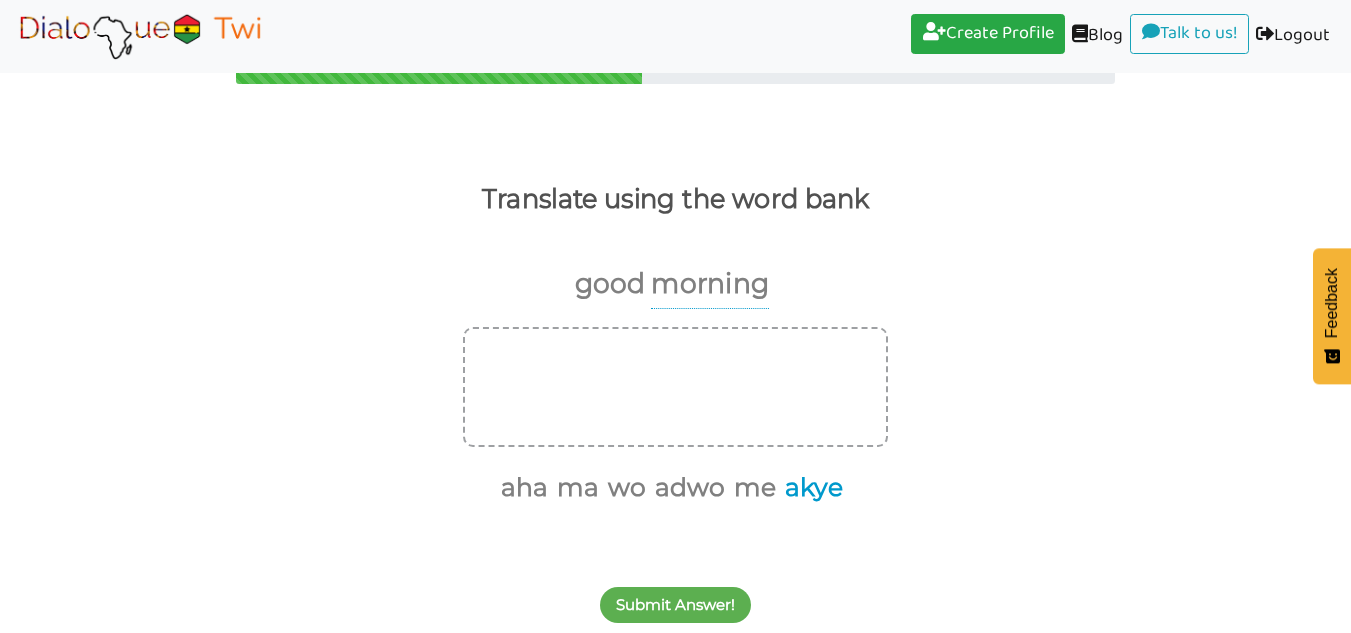 scroll, scrollTop: 35, scrollLeft: 0, axis: vertical 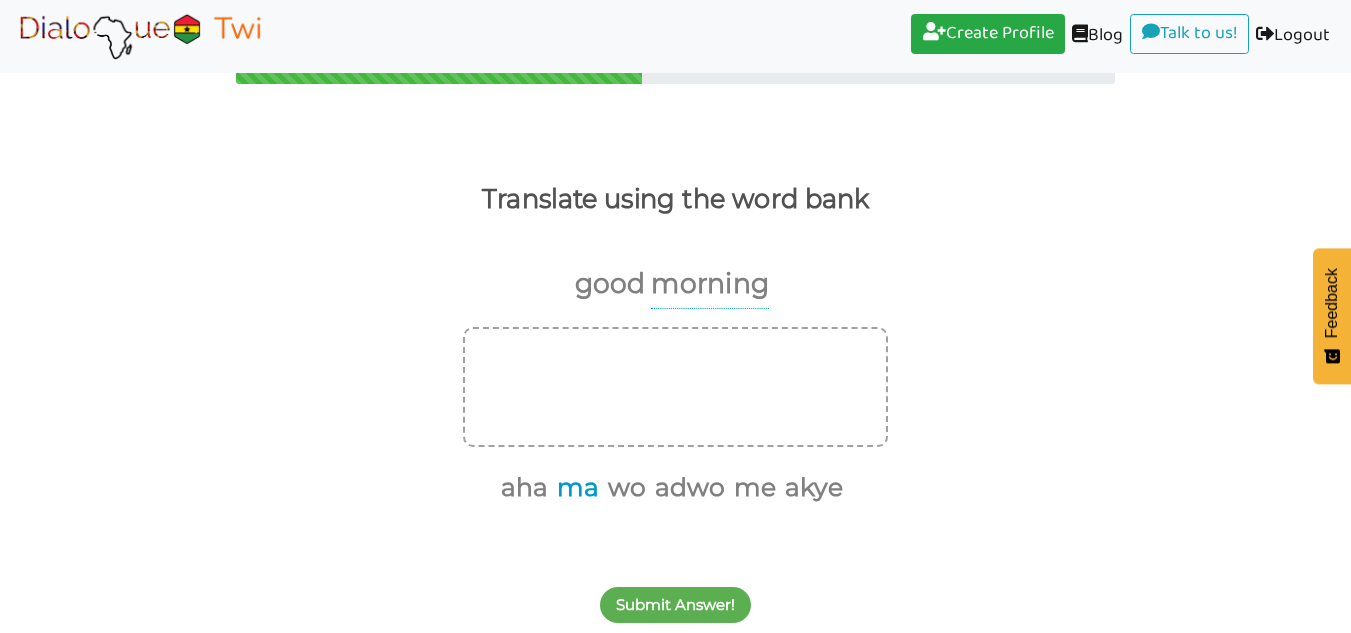 click on "ma" at bounding box center [574, 488] 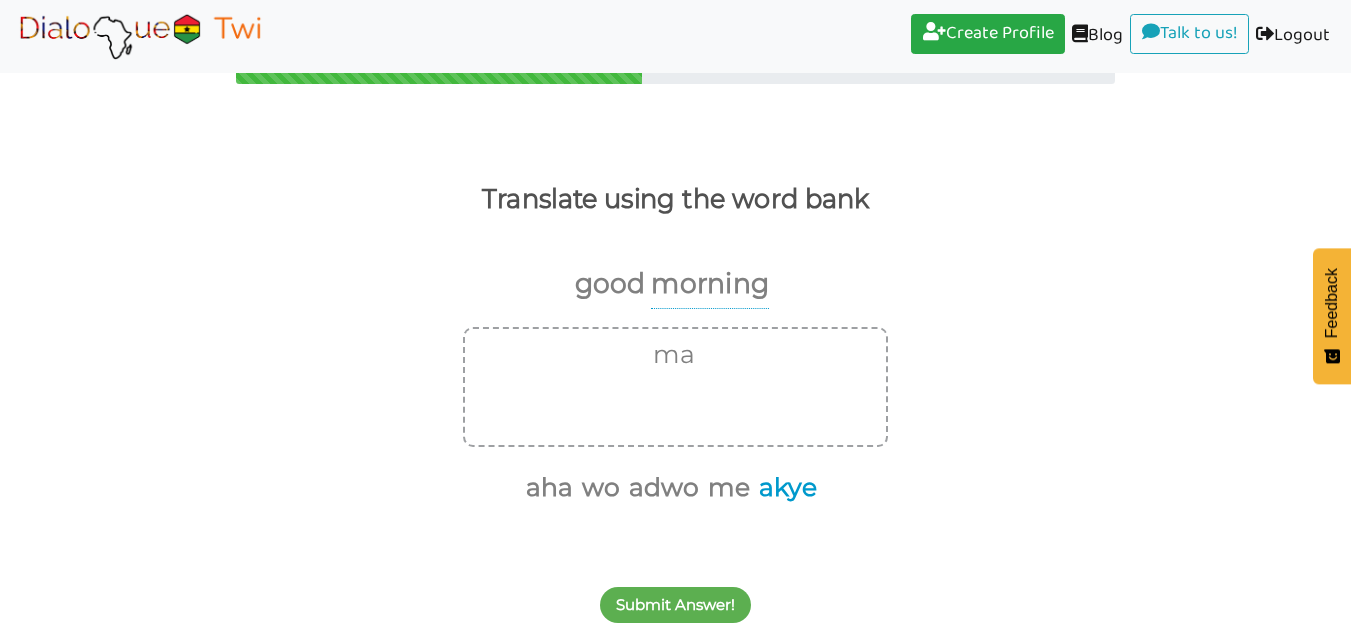 click on "akye" at bounding box center [784, 488] 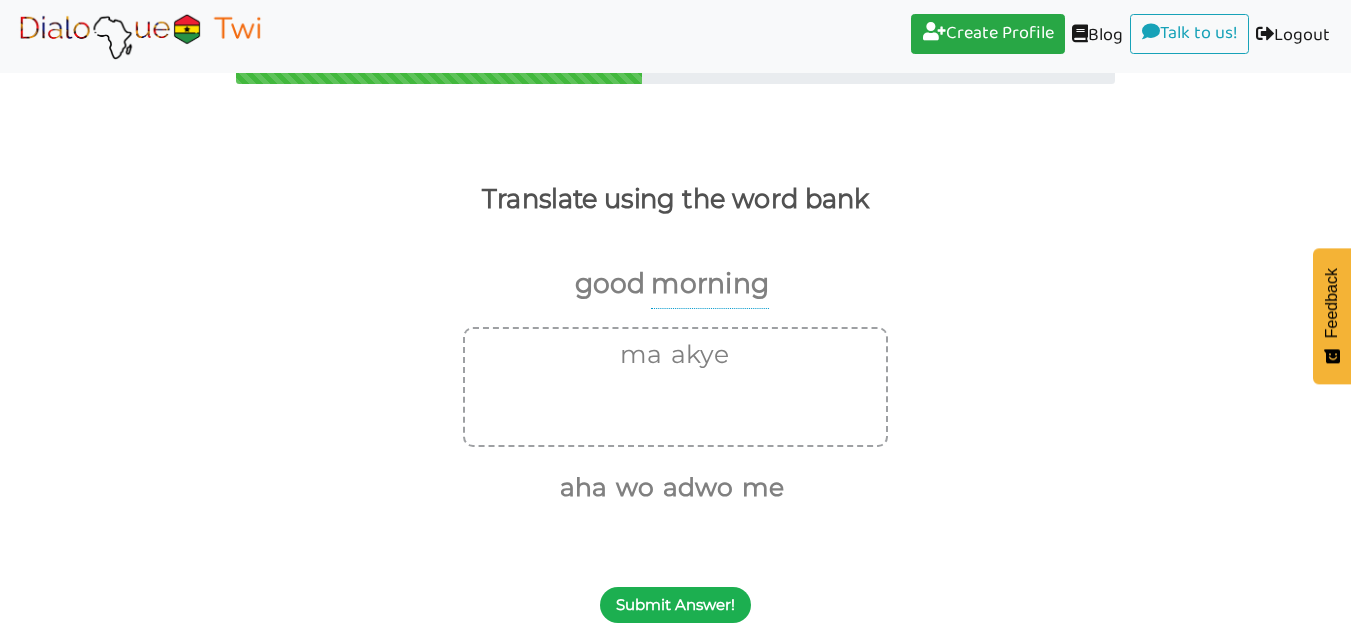 click on "Submit Answer!" at bounding box center [675, 605] 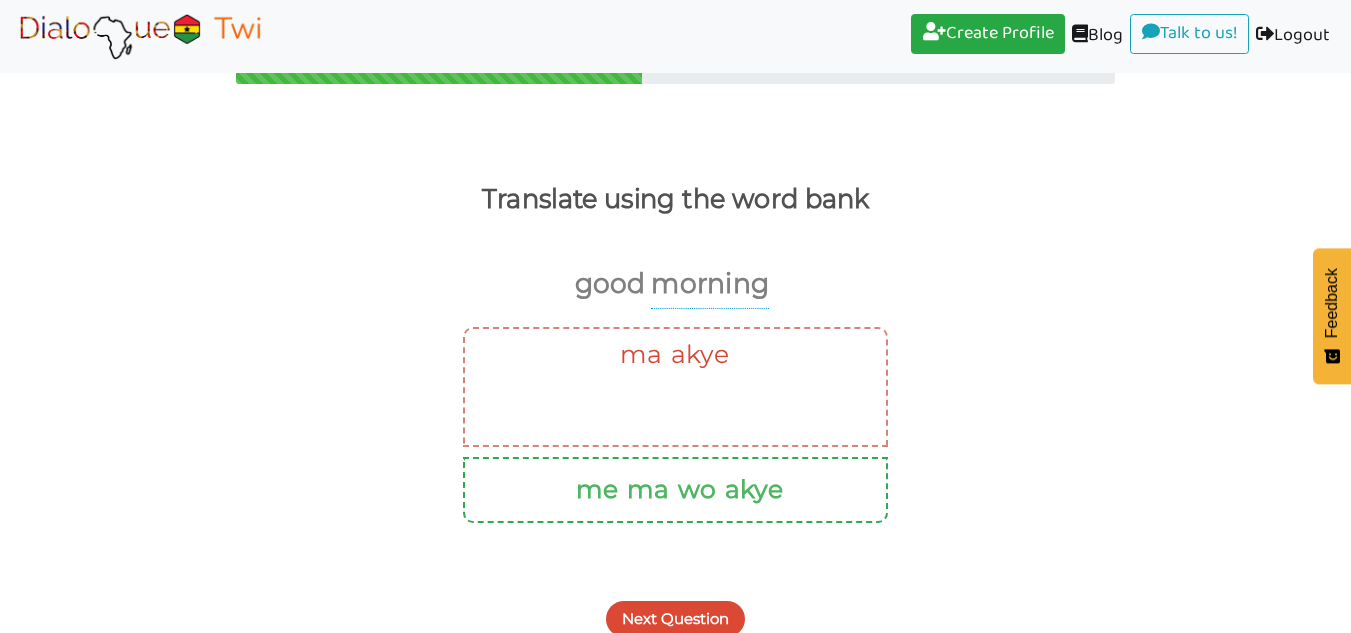 click on "Next Question" at bounding box center [675, 607] 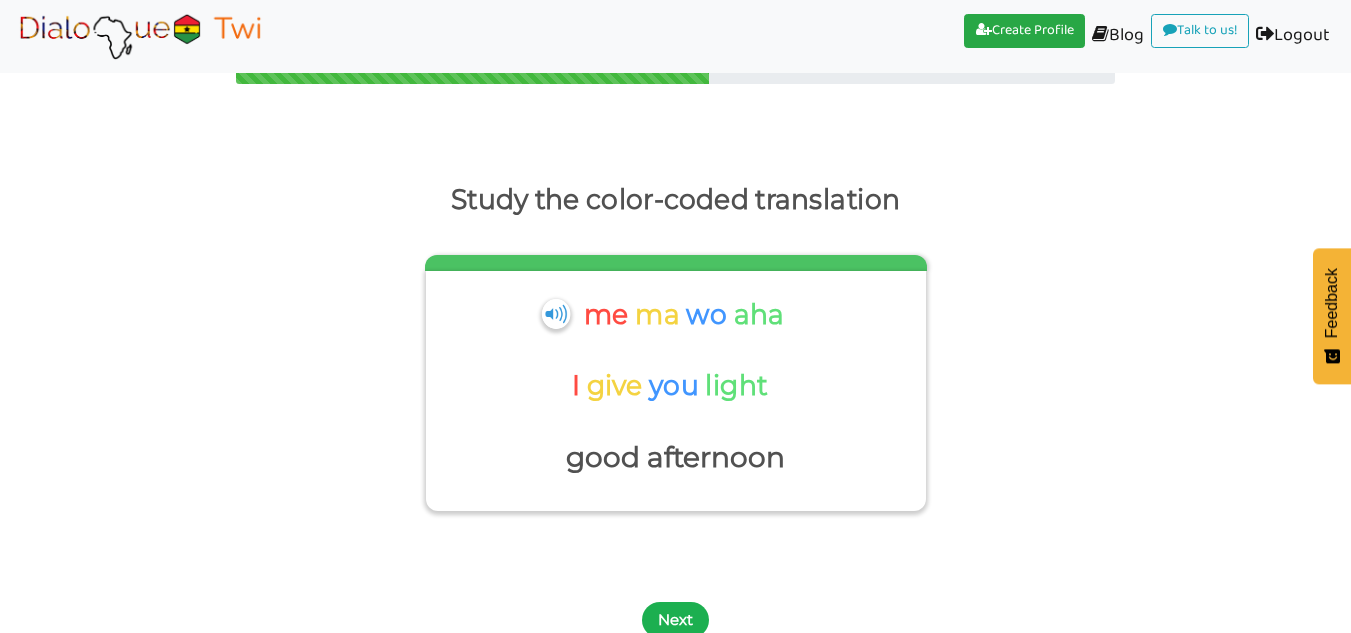 click on "Next" at bounding box center [675, 620] 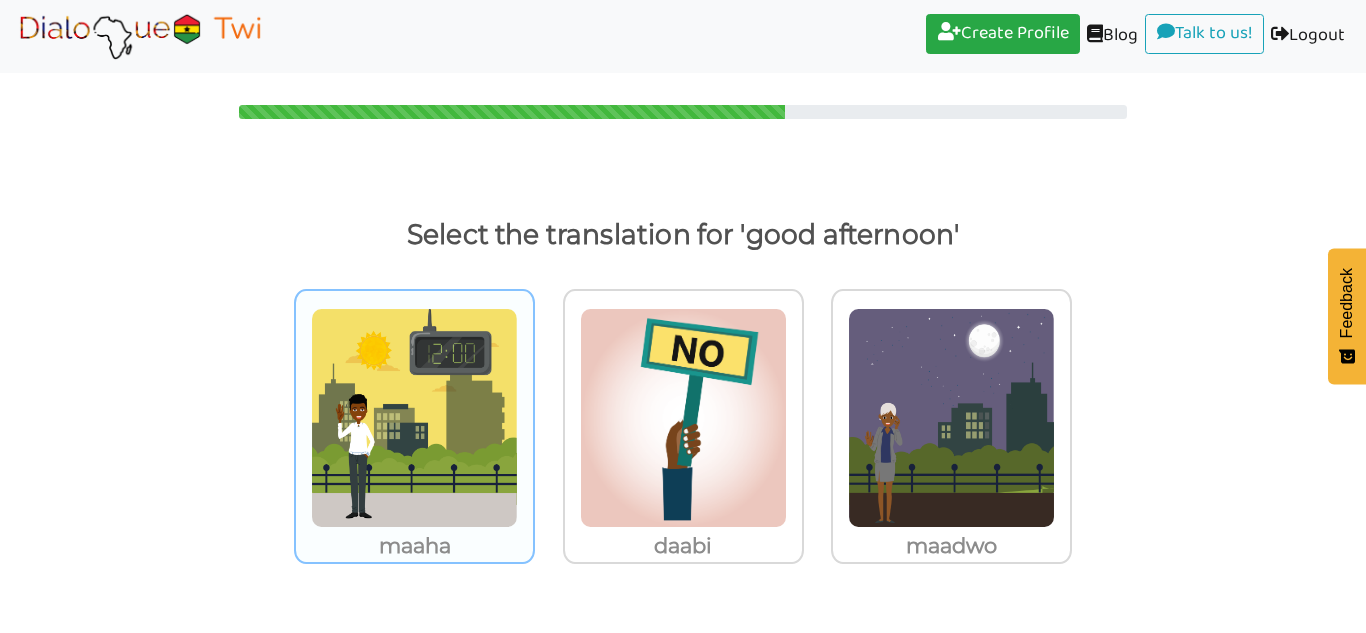 click at bounding box center [414, 418] 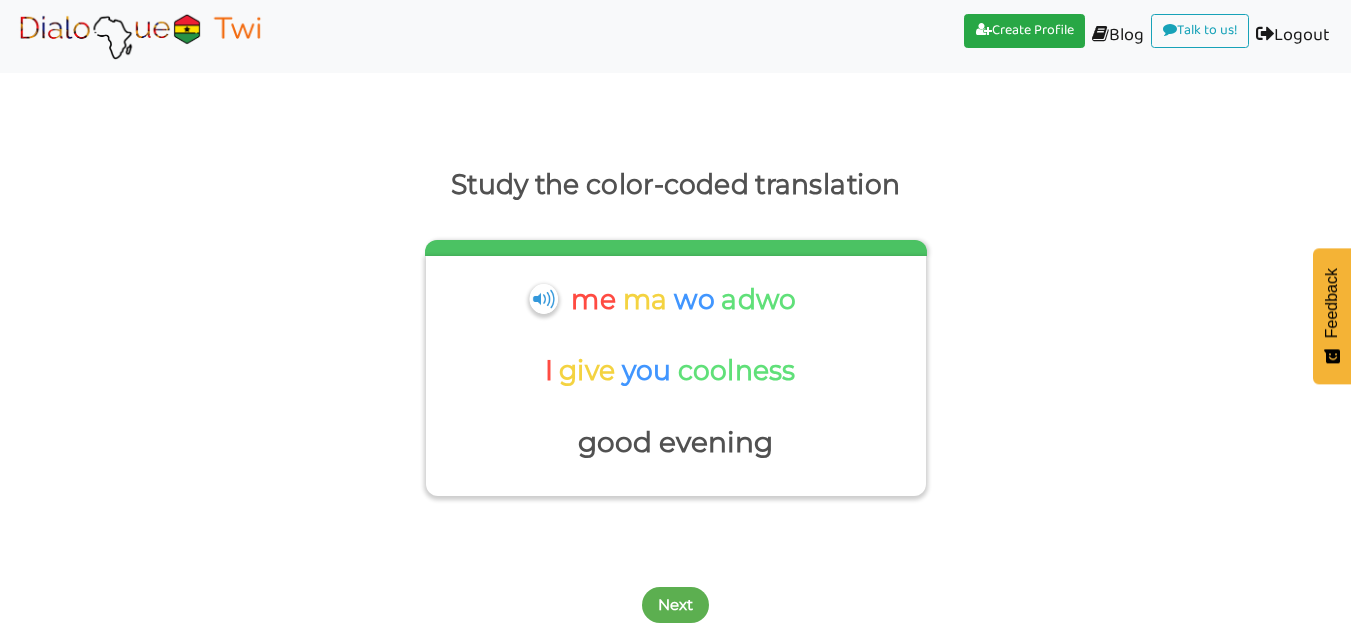 scroll, scrollTop: 50, scrollLeft: 0, axis: vertical 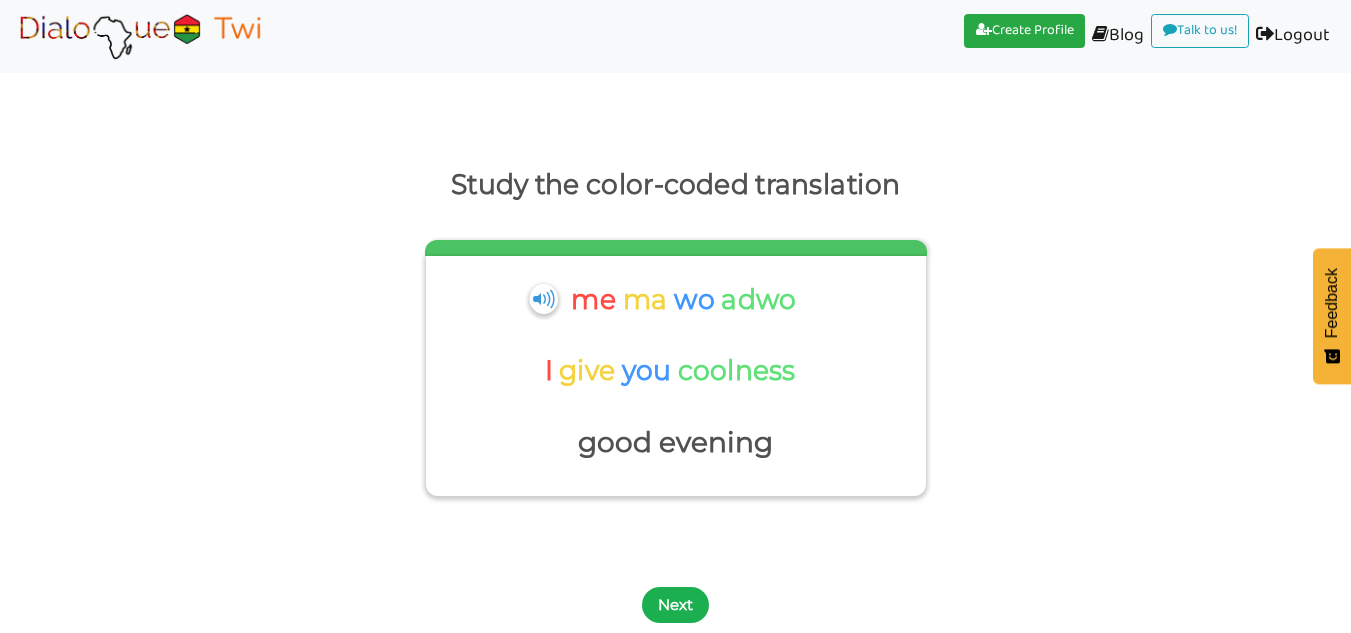 click on "Next" at bounding box center [675, 605] 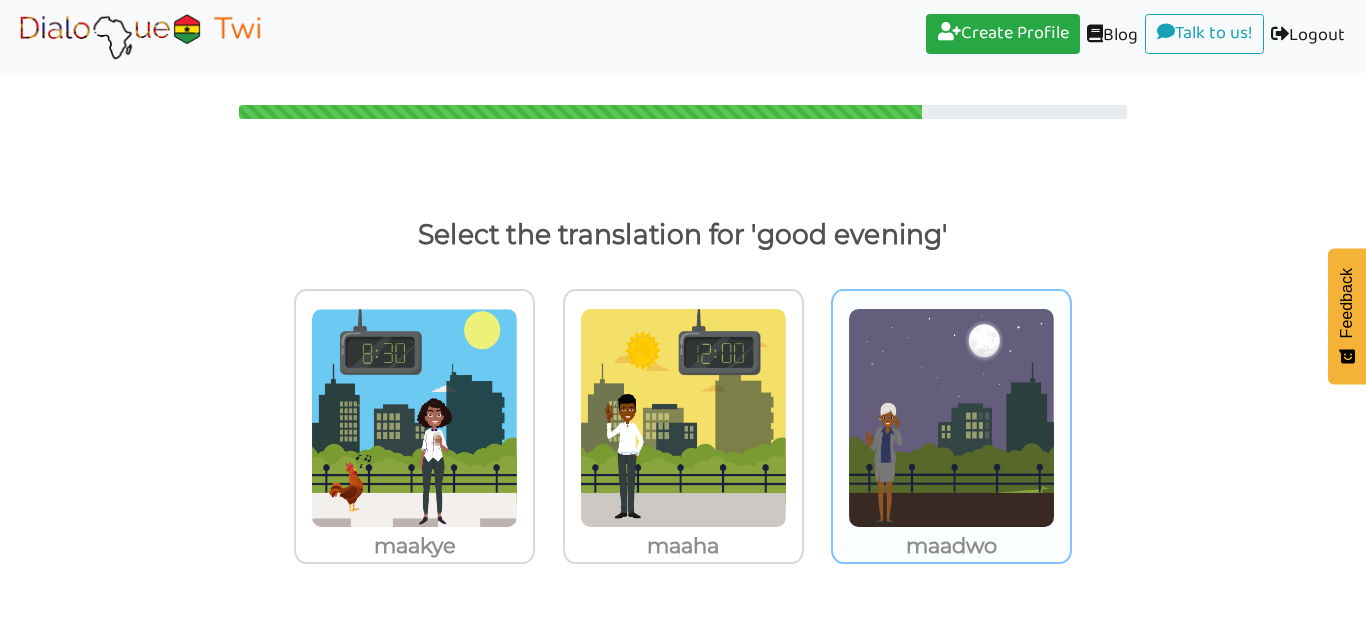 click at bounding box center [414, 418] 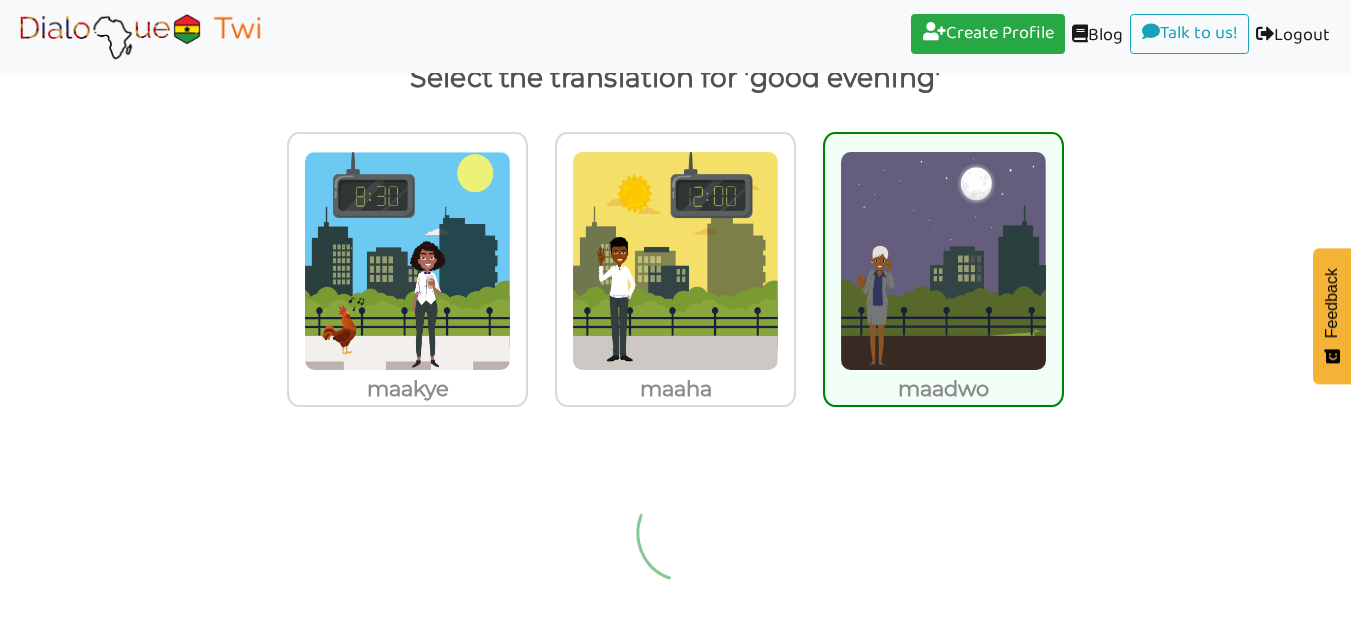 scroll, scrollTop: 37, scrollLeft: 0, axis: vertical 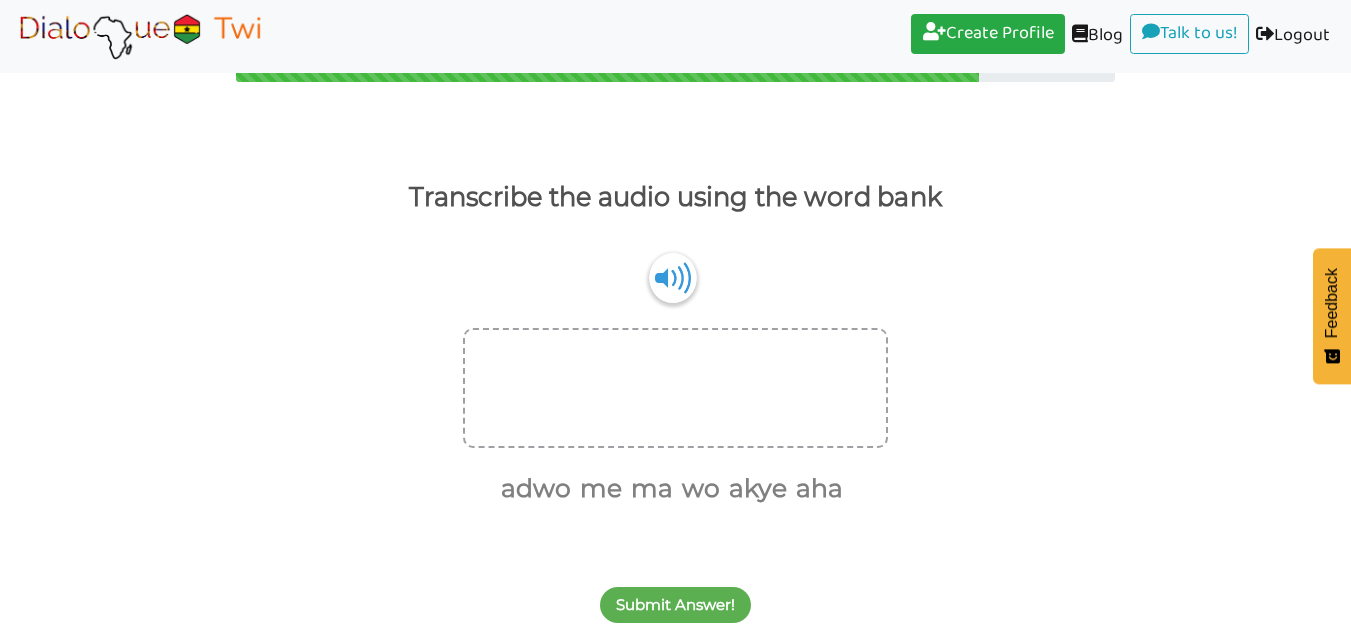 click on "me ma wo akye" at bounding box center (673, 288) 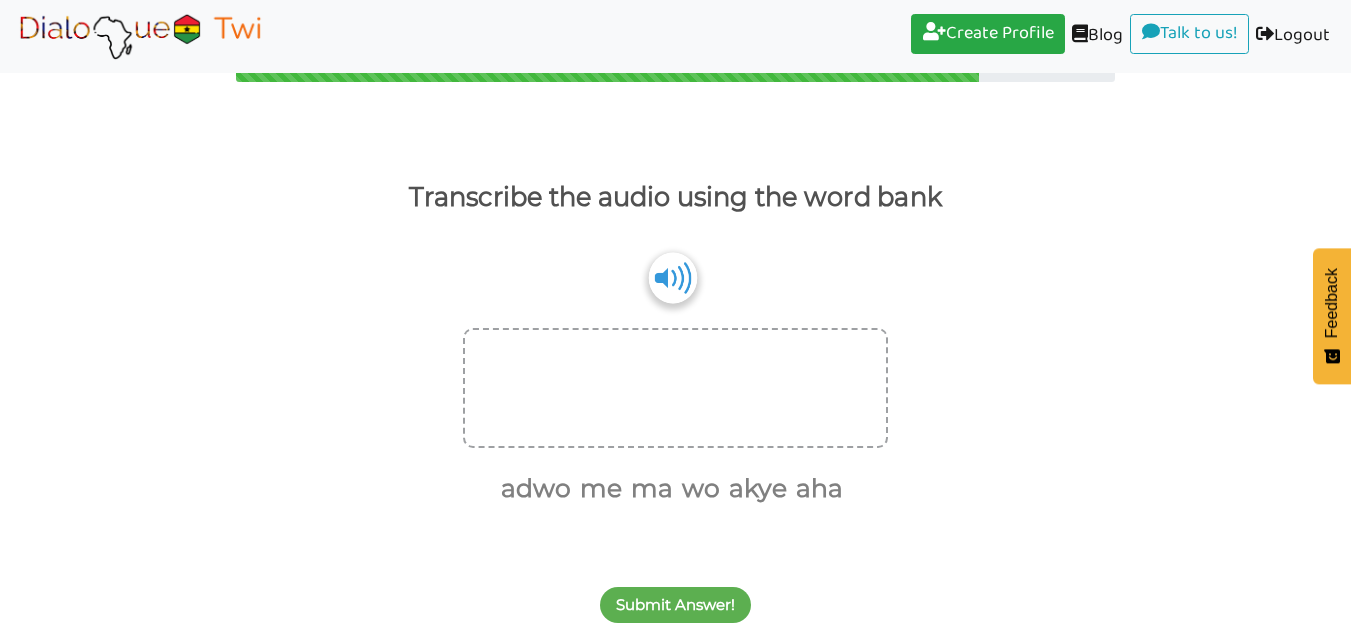 drag, startPoint x: 681, startPoint y: 298, endPoint x: 664, endPoint y: 285, distance: 21.400934 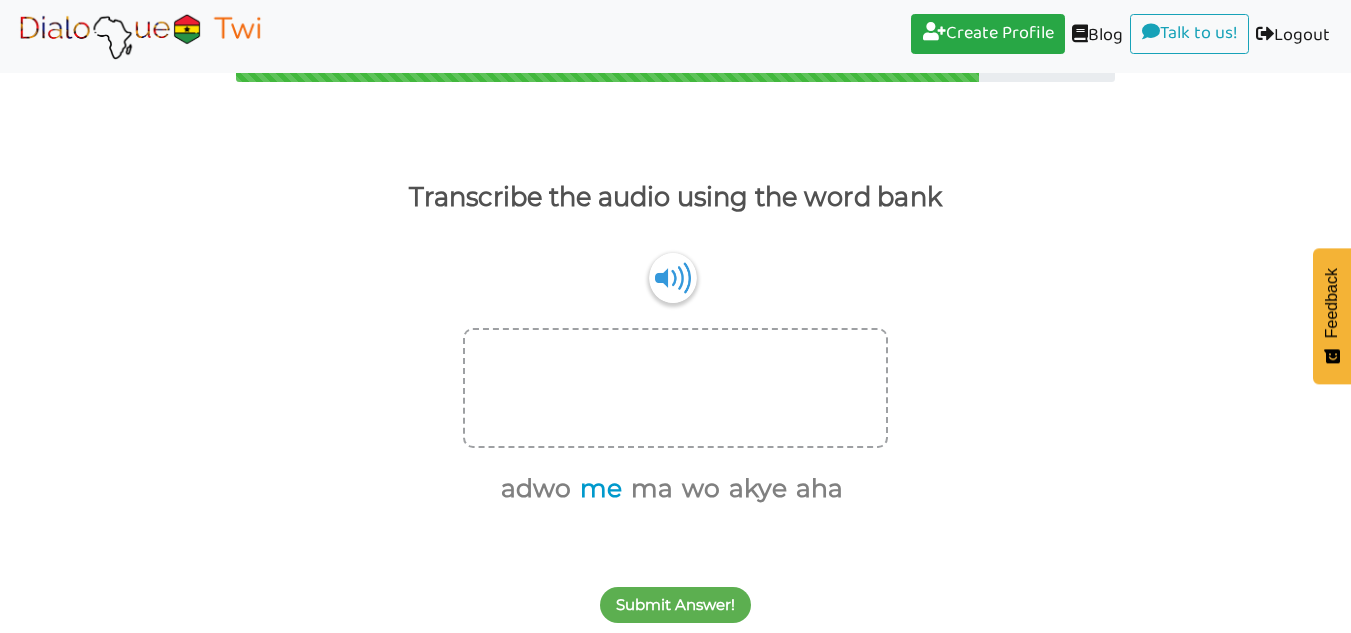 click on "me" at bounding box center (597, 489) 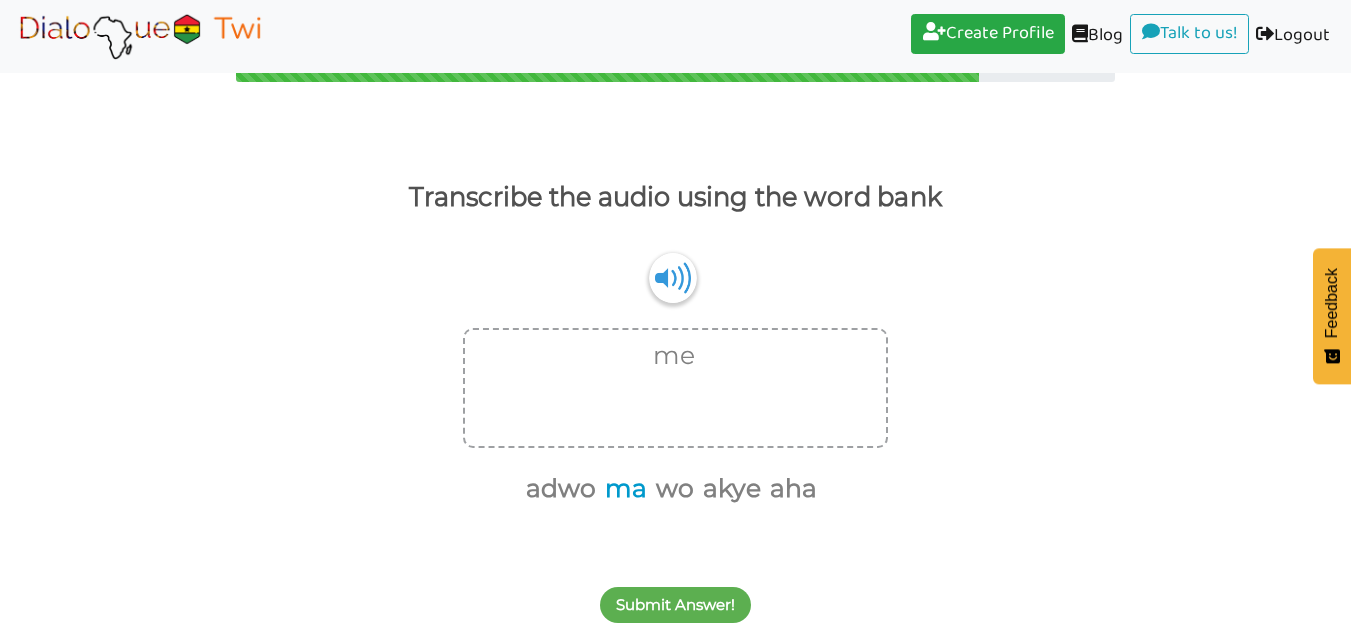 click on "ma" at bounding box center (622, 489) 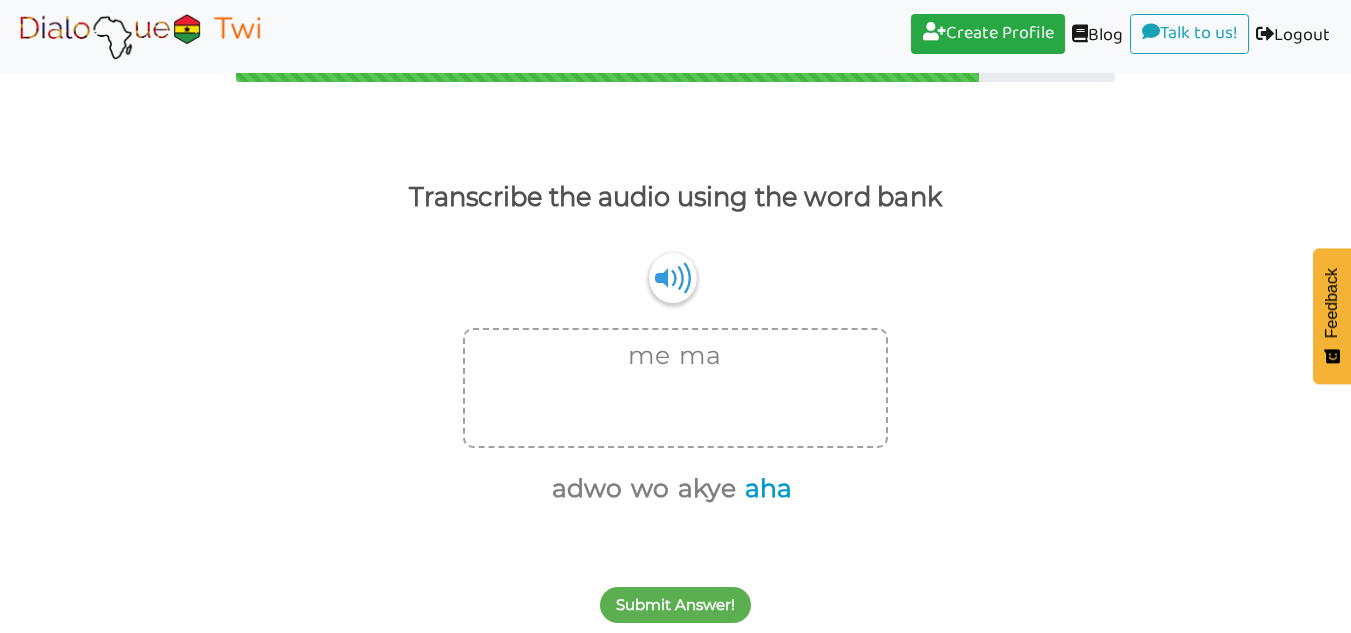 click on "aha" at bounding box center [765, 489] 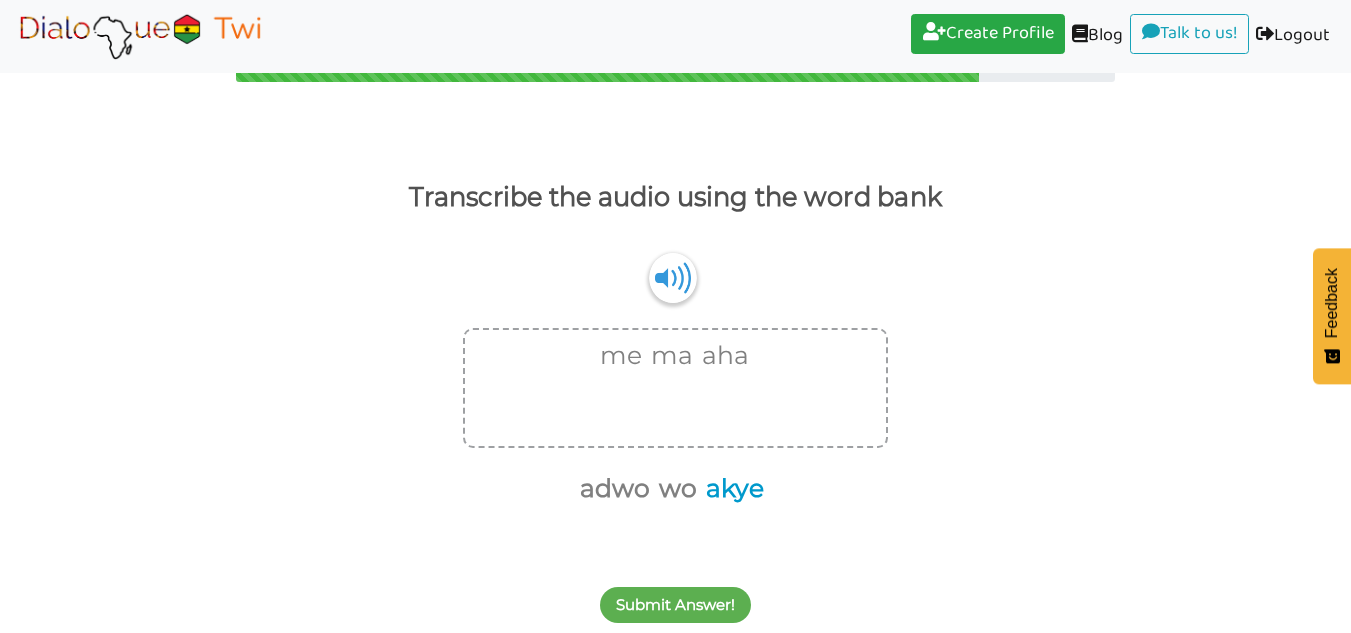 click on "akye" at bounding box center (731, 489) 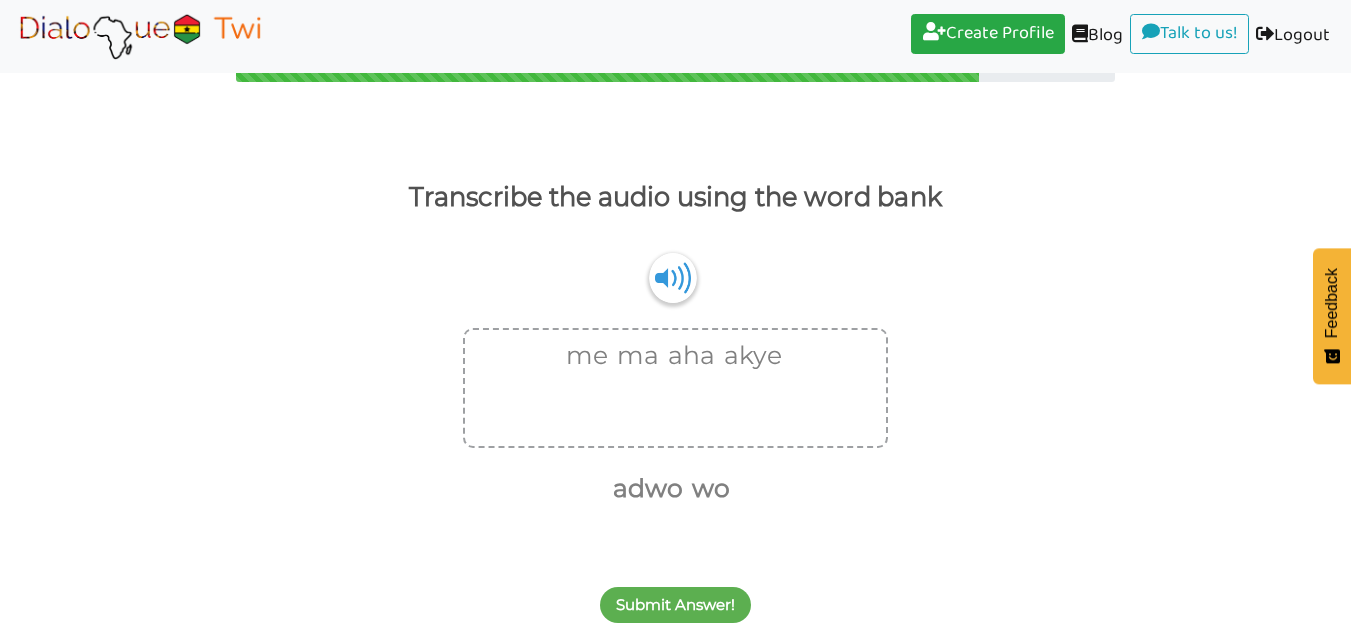 click on "Submit Answer!" at bounding box center (675, 593) 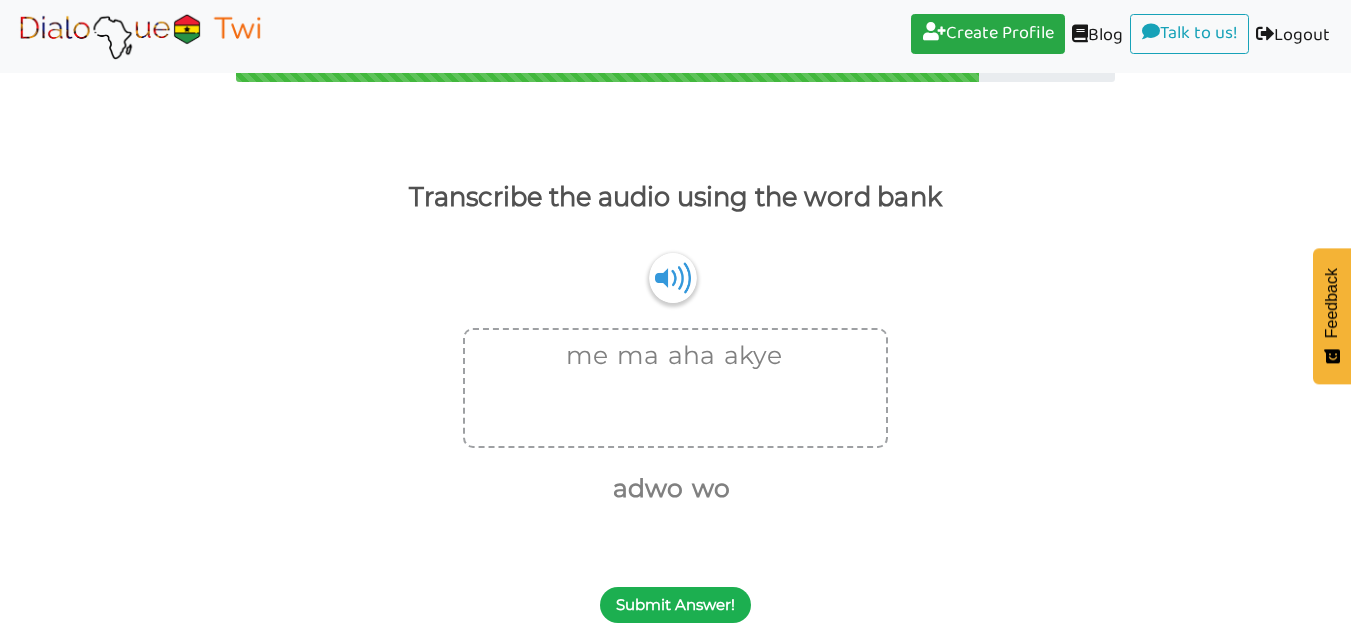 click on "Submit Answer!" at bounding box center (675, 605) 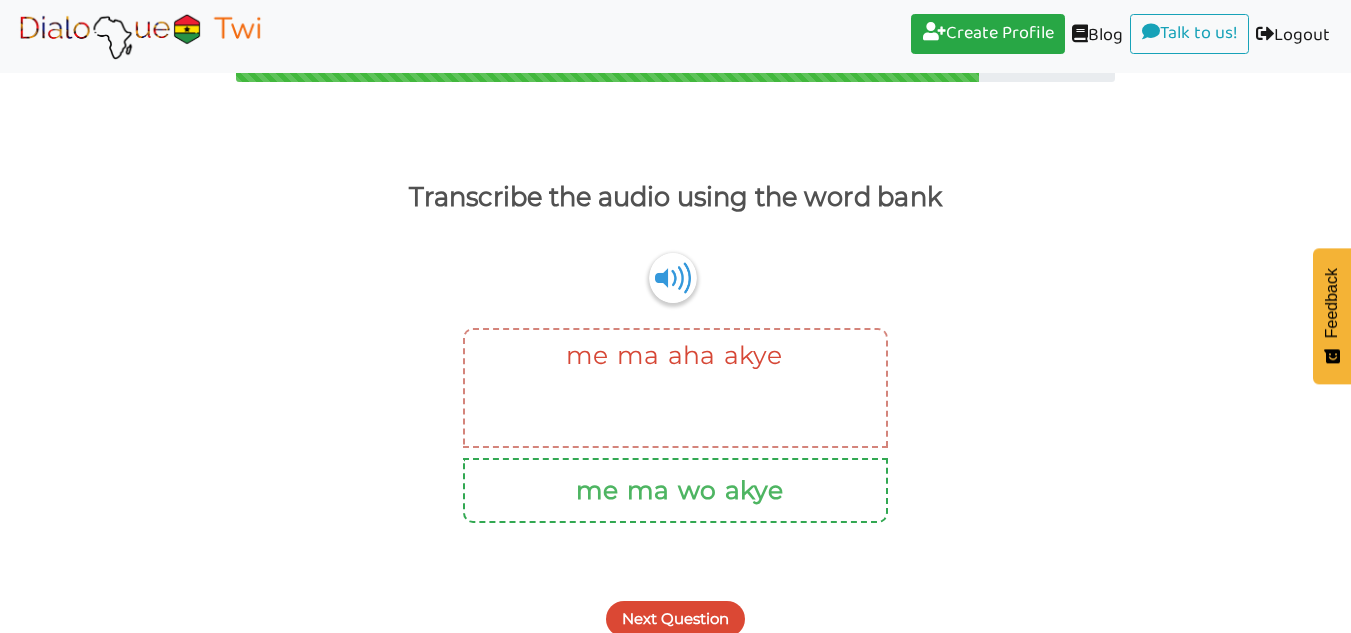 click on "Next Question" at bounding box center [675, 619] 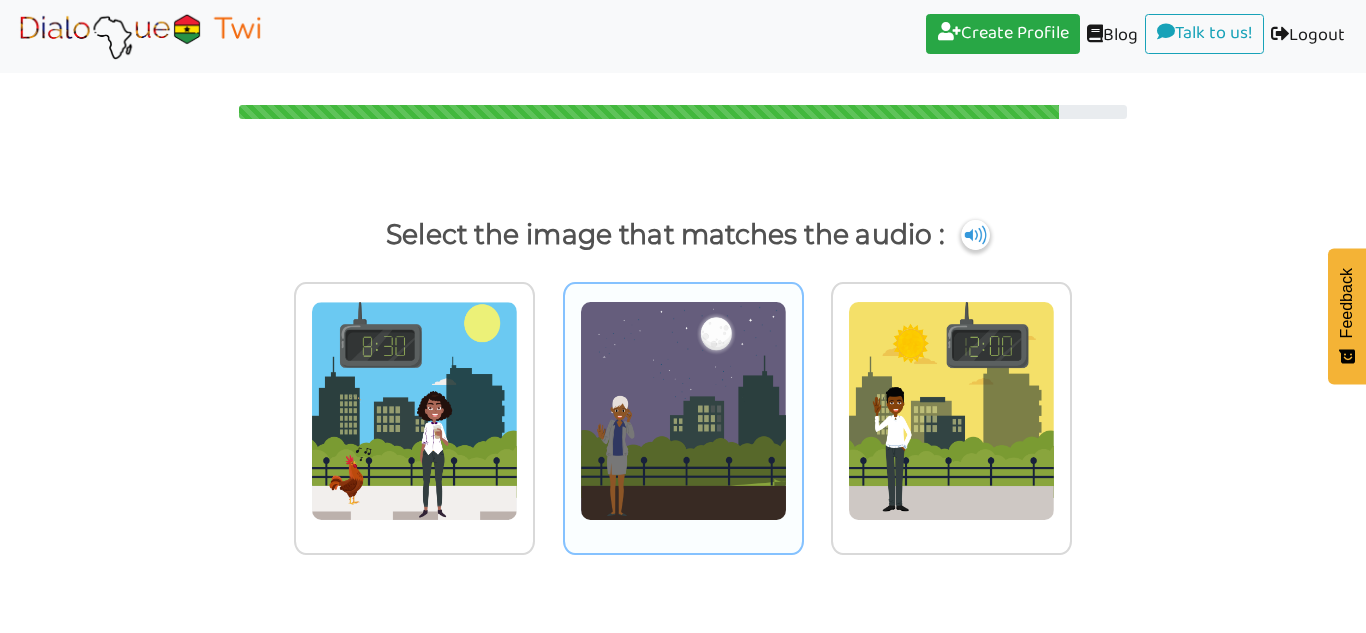 click at bounding box center [414, 411] 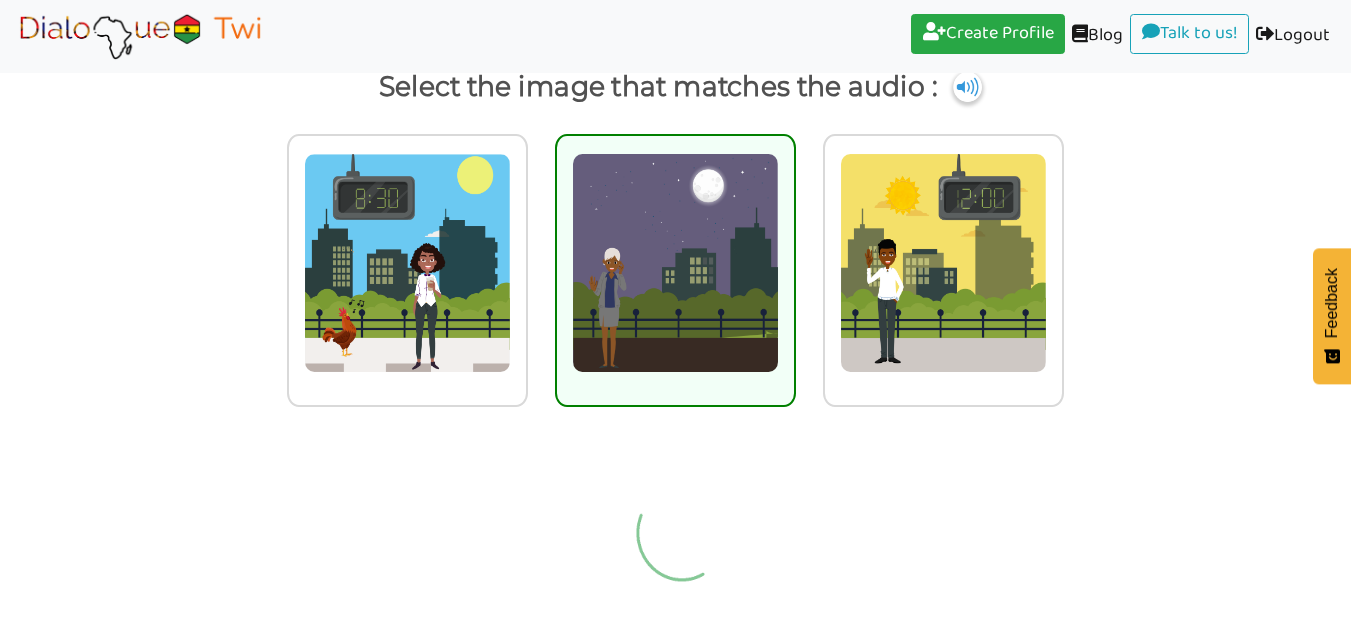 scroll, scrollTop: 79, scrollLeft: 0, axis: vertical 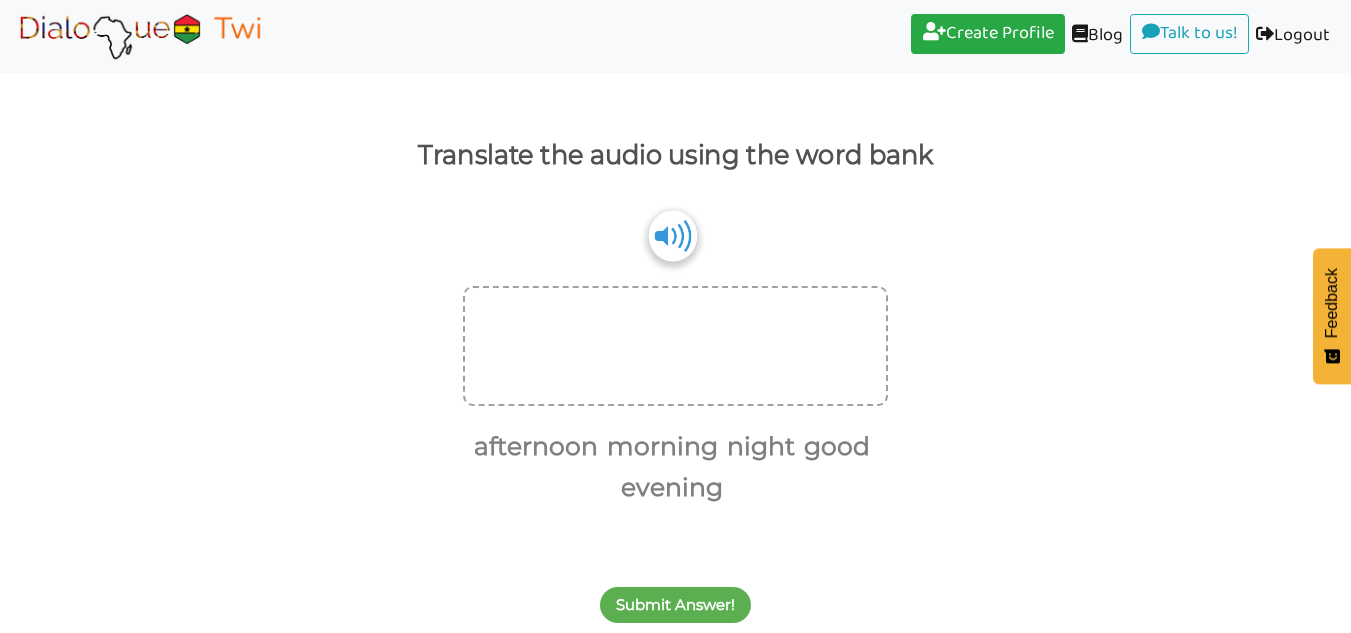 click at bounding box center (673, 235) 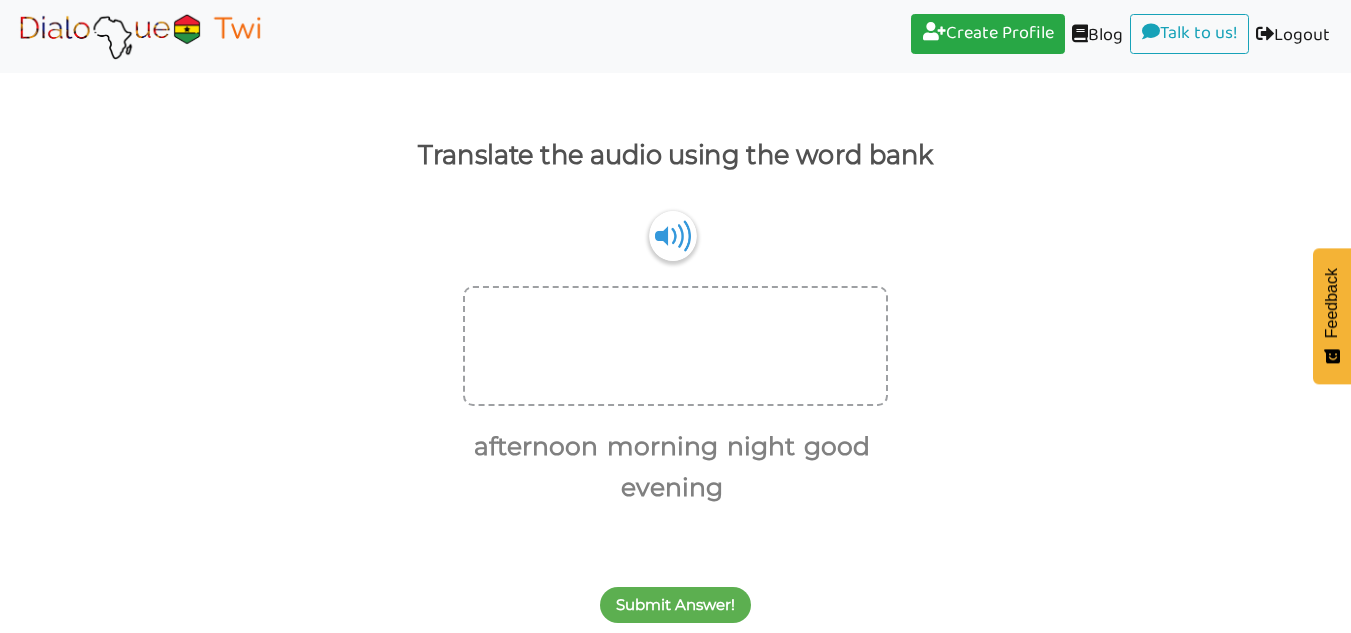 click on "me ma wo akye" at bounding box center (675, 251) 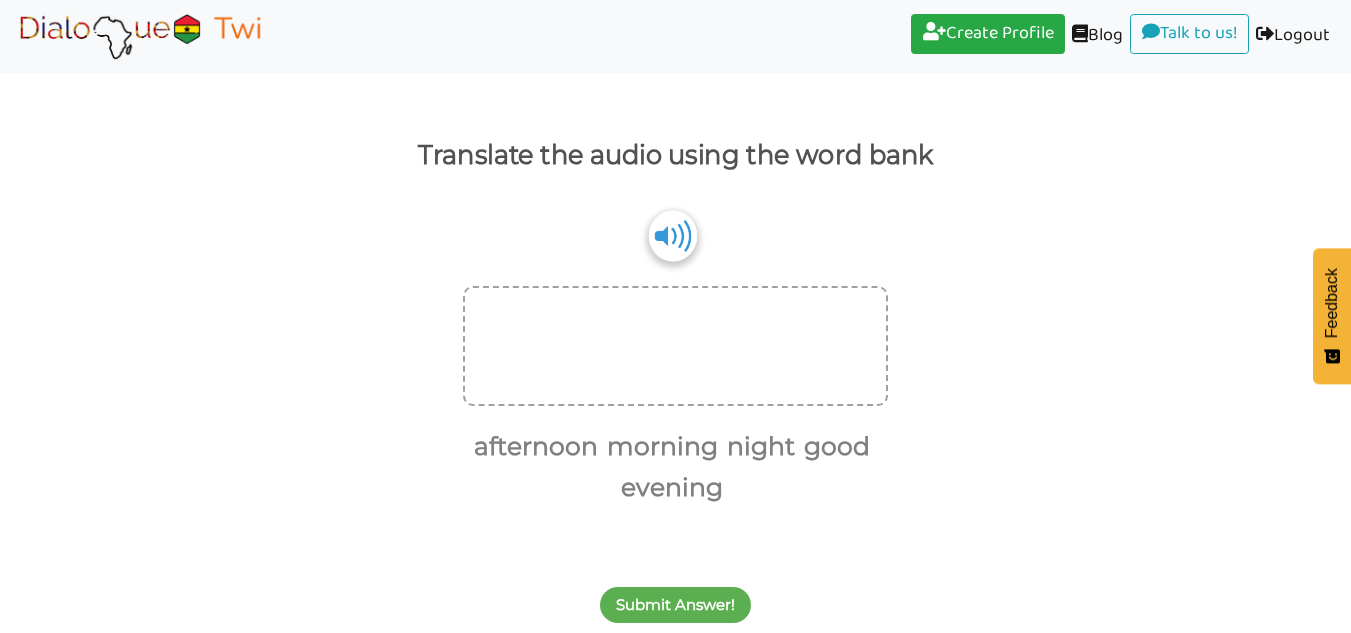click at bounding box center (673, 235) 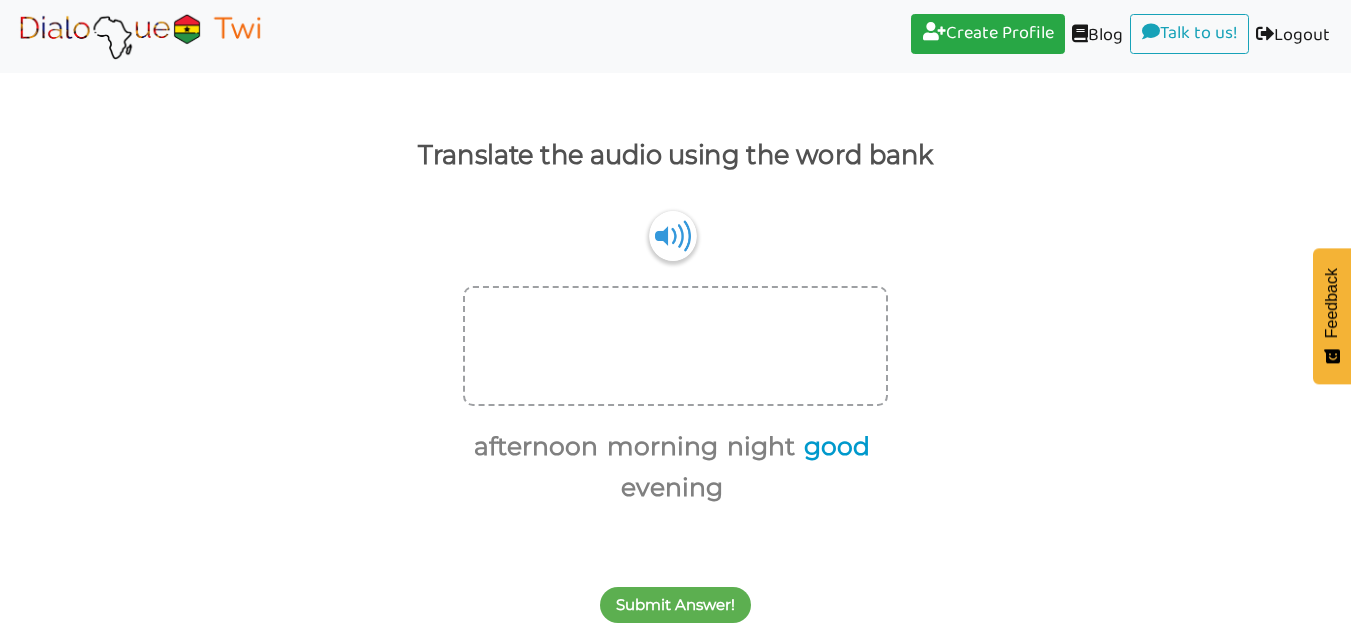 click on "good" at bounding box center [833, 447] 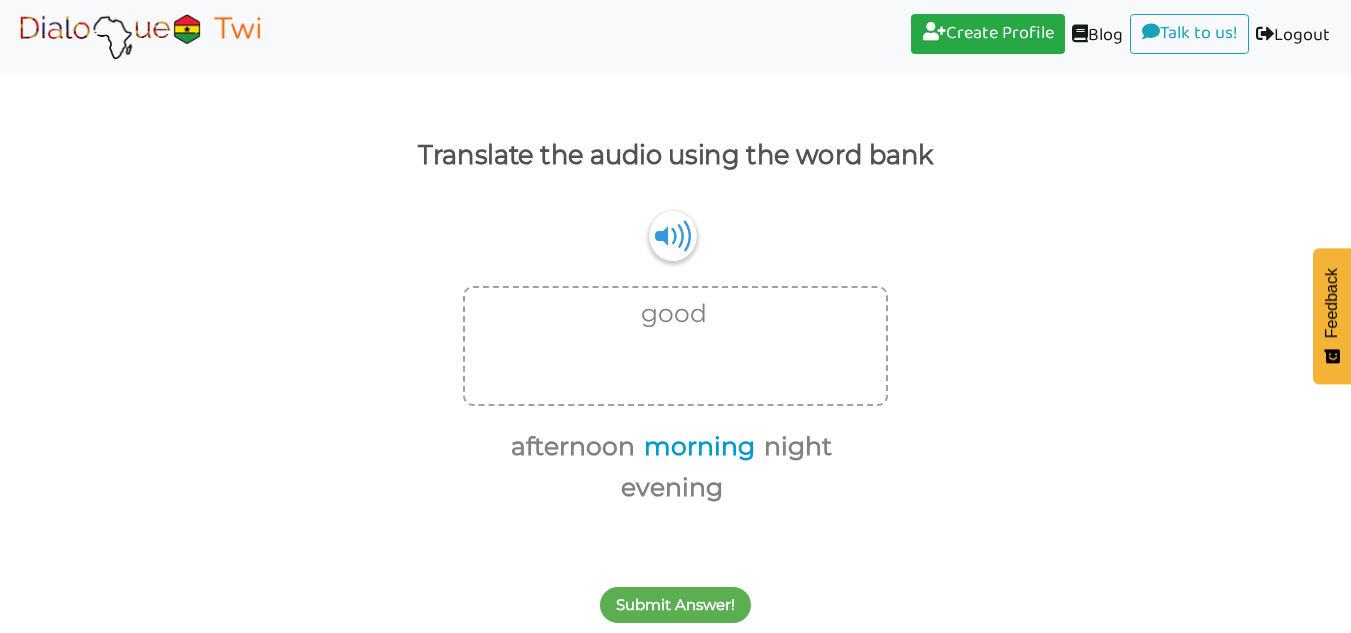 click on "morning" at bounding box center (696, 447) 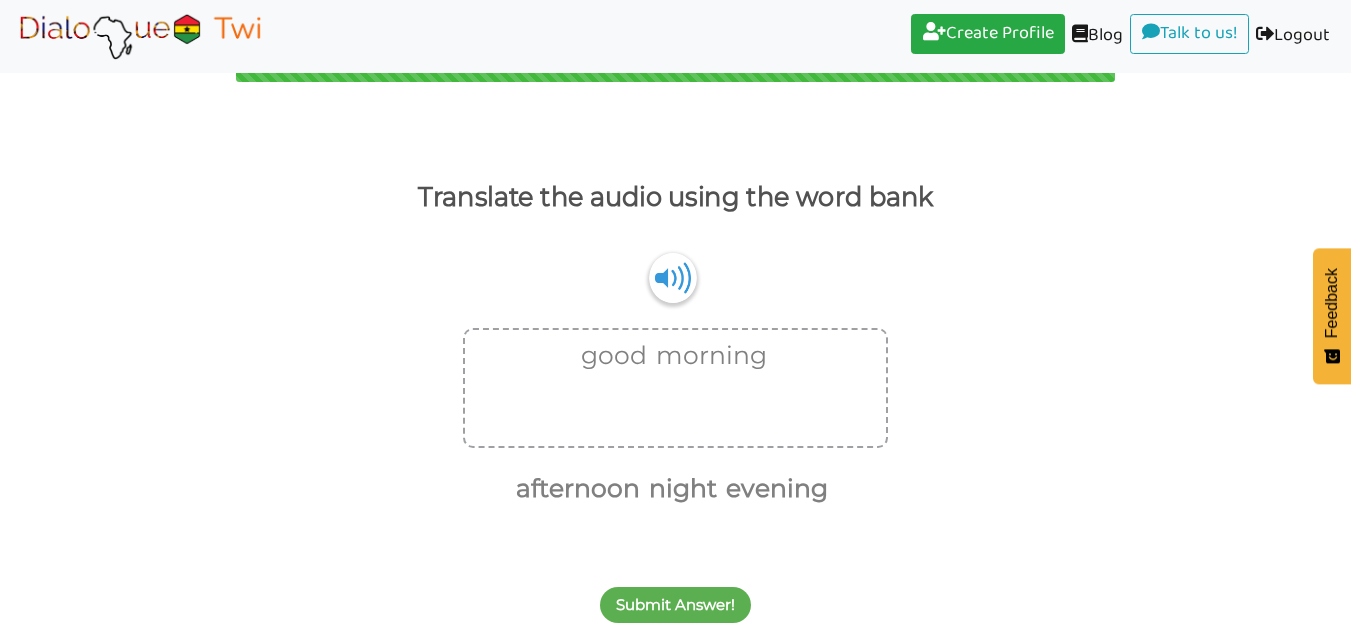 scroll, scrollTop: 37, scrollLeft: 0, axis: vertical 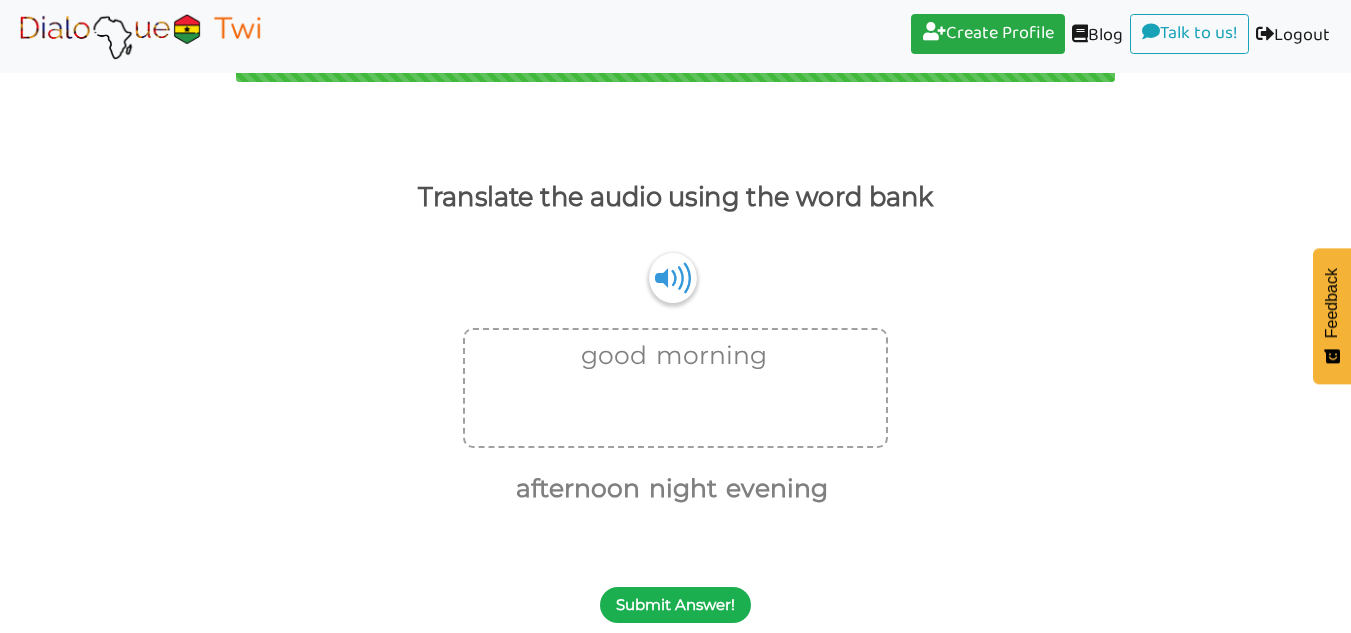 click on "Submit Answer!" at bounding box center [675, 605] 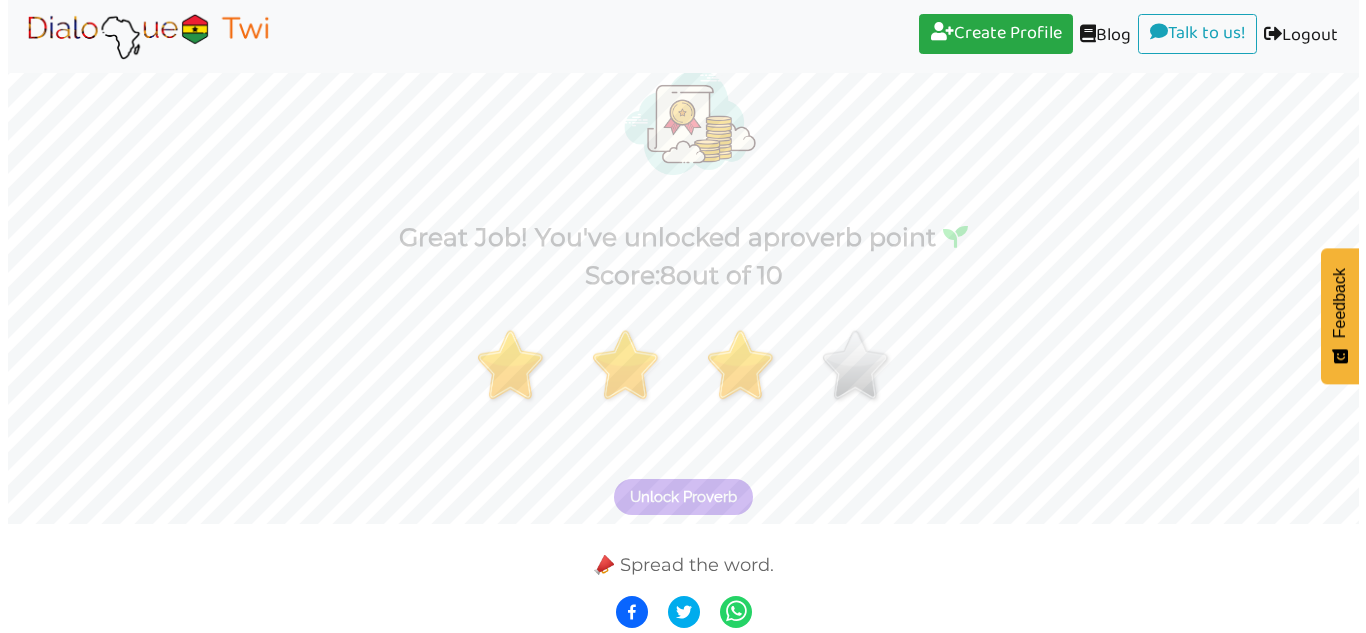 scroll, scrollTop: 110, scrollLeft: 0, axis: vertical 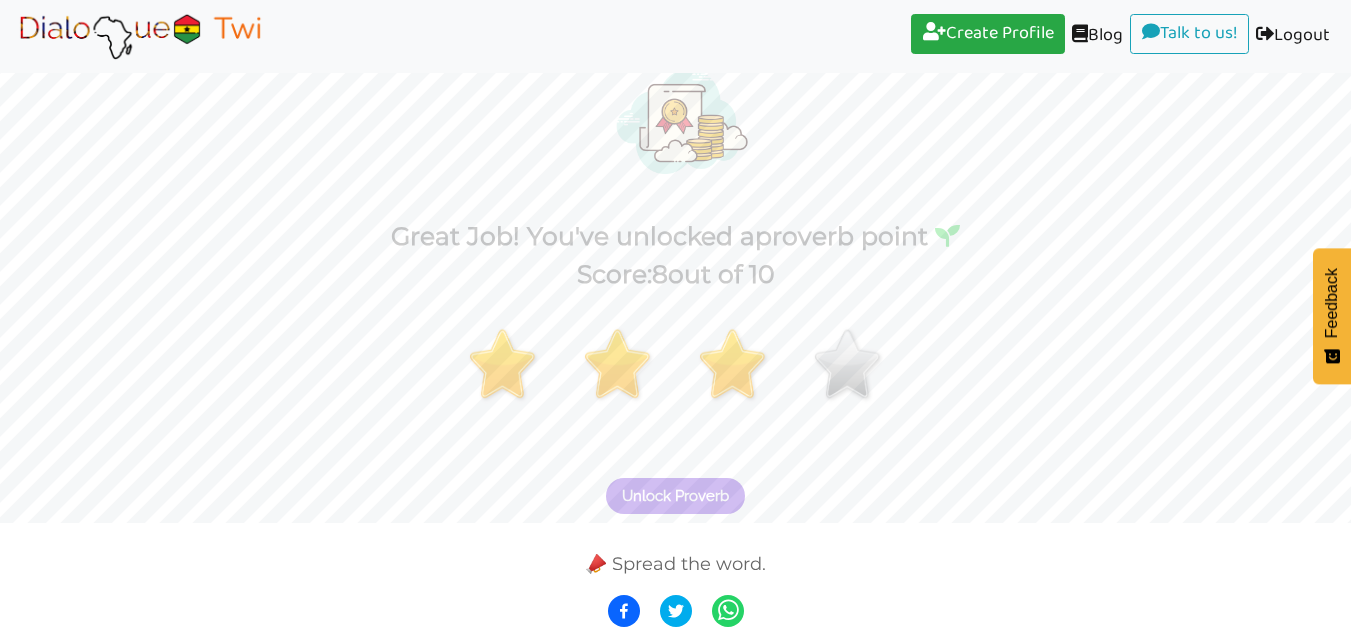 click on "Unlock Proverb 📣 Spread the word." at bounding box center (675, 484) 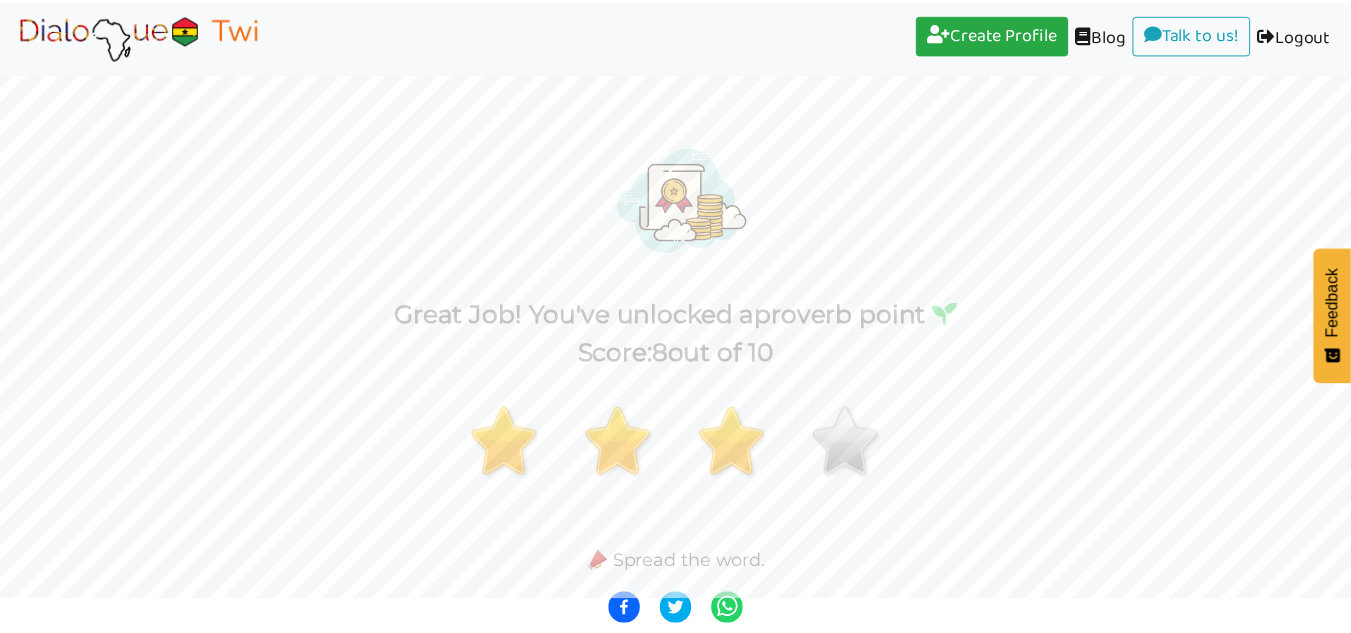 scroll, scrollTop: 31, scrollLeft: 0, axis: vertical 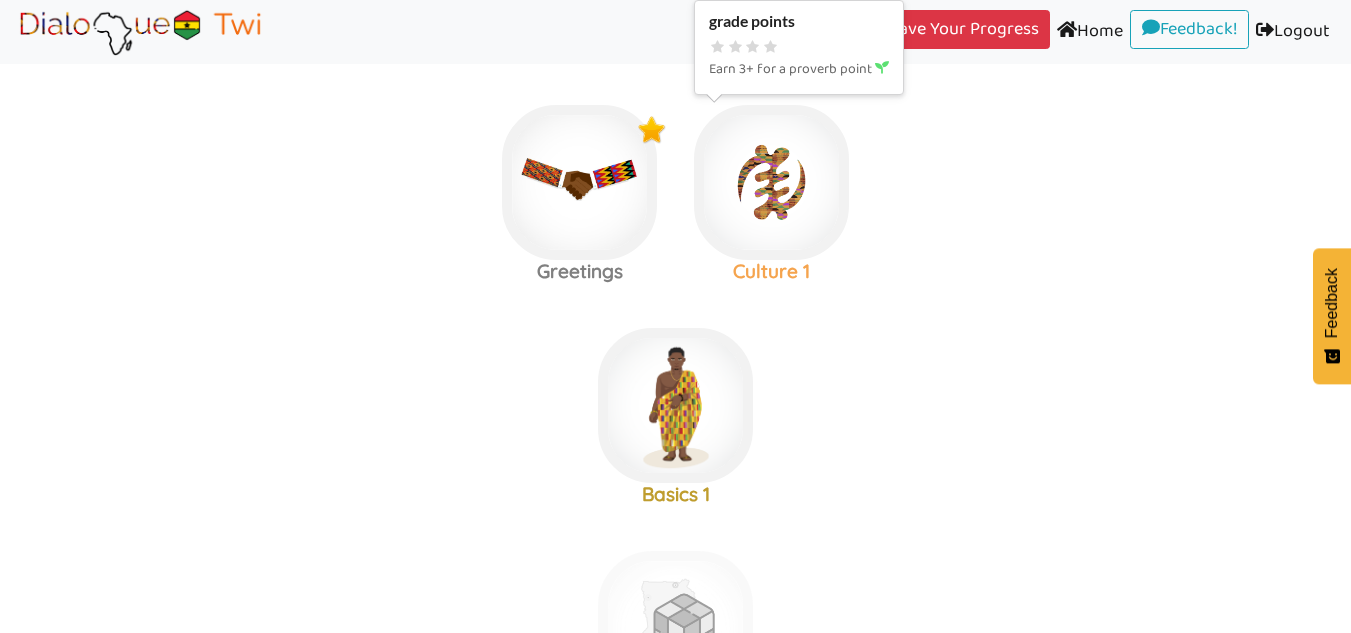 click at bounding box center [675, -41] 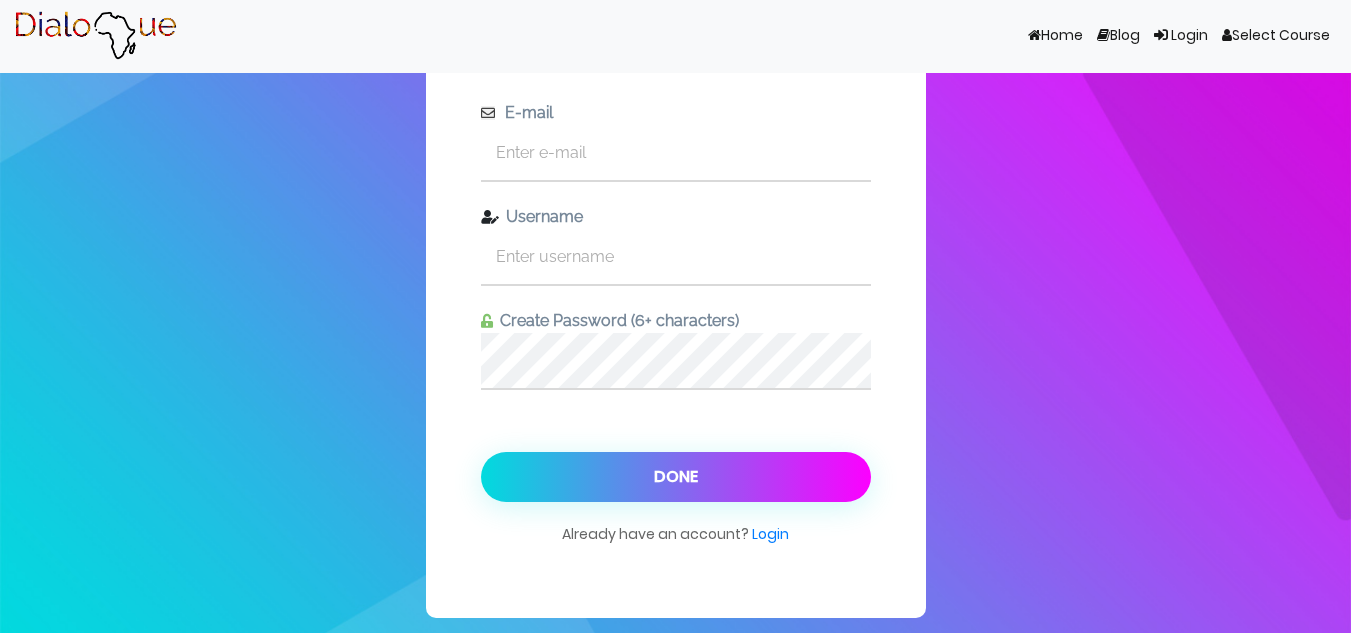 scroll, scrollTop: 75, scrollLeft: 0, axis: vertical 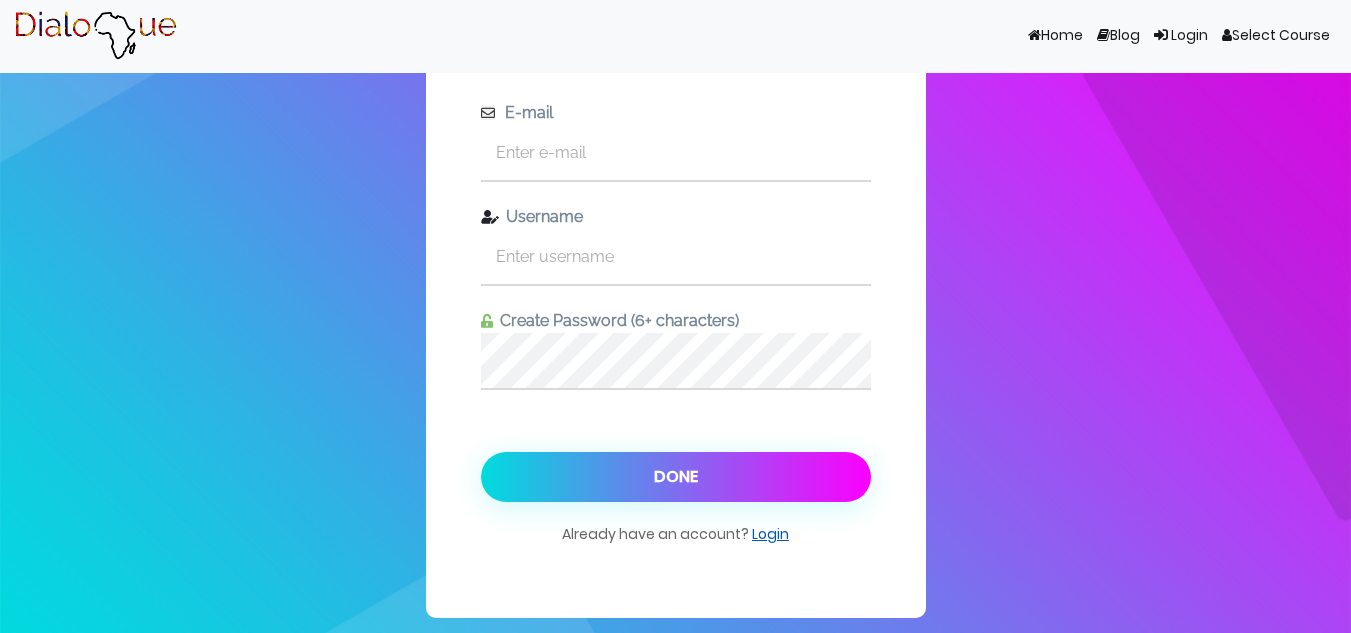 click on "Login" at bounding box center [770, 534] 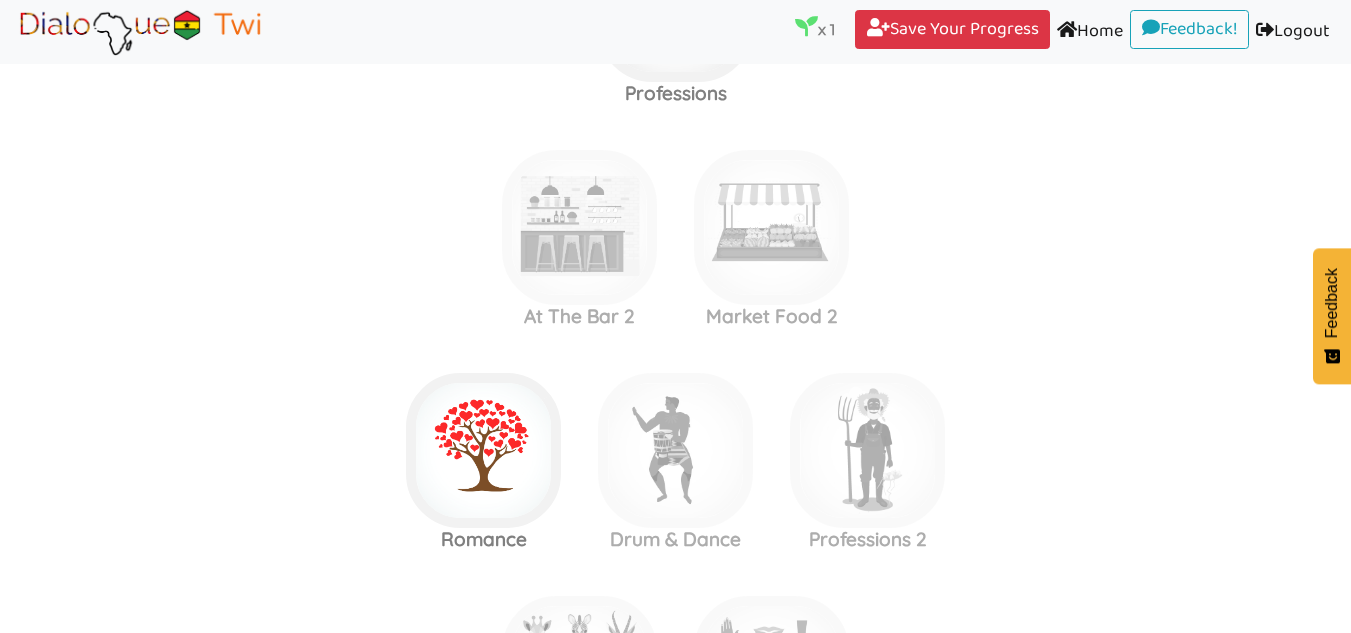 scroll, scrollTop: 2667, scrollLeft: 0, axis: vertical 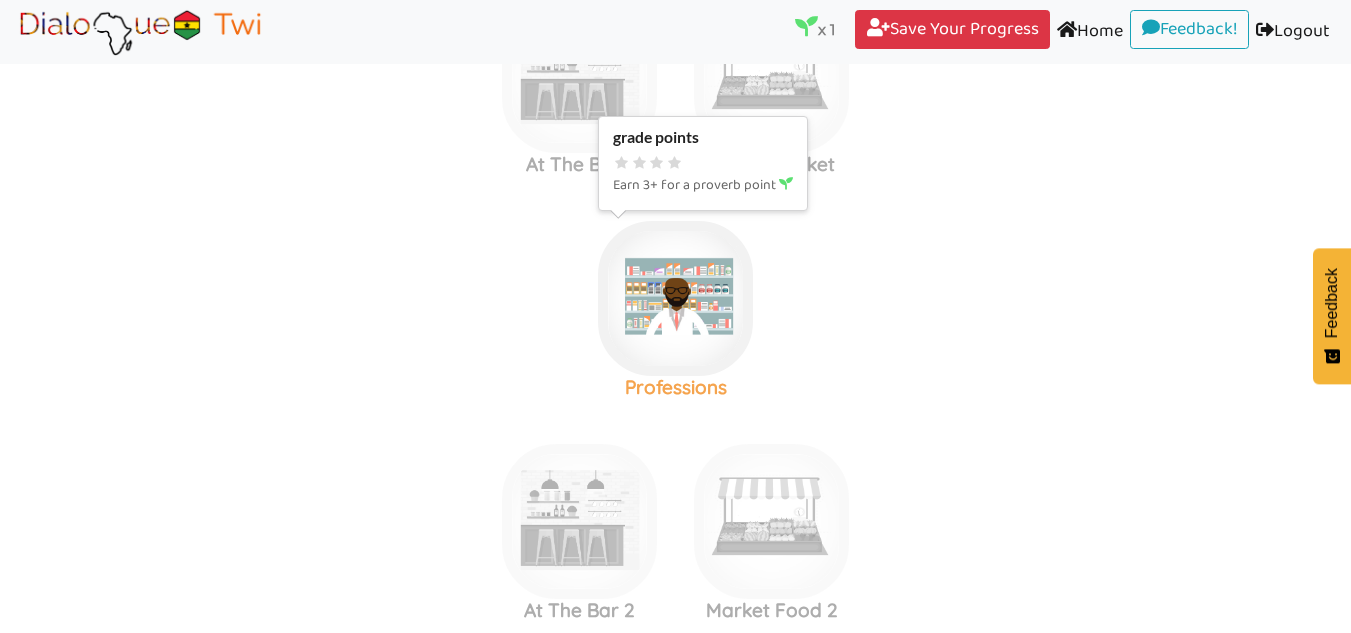 click at bounding box center [675, -2155] 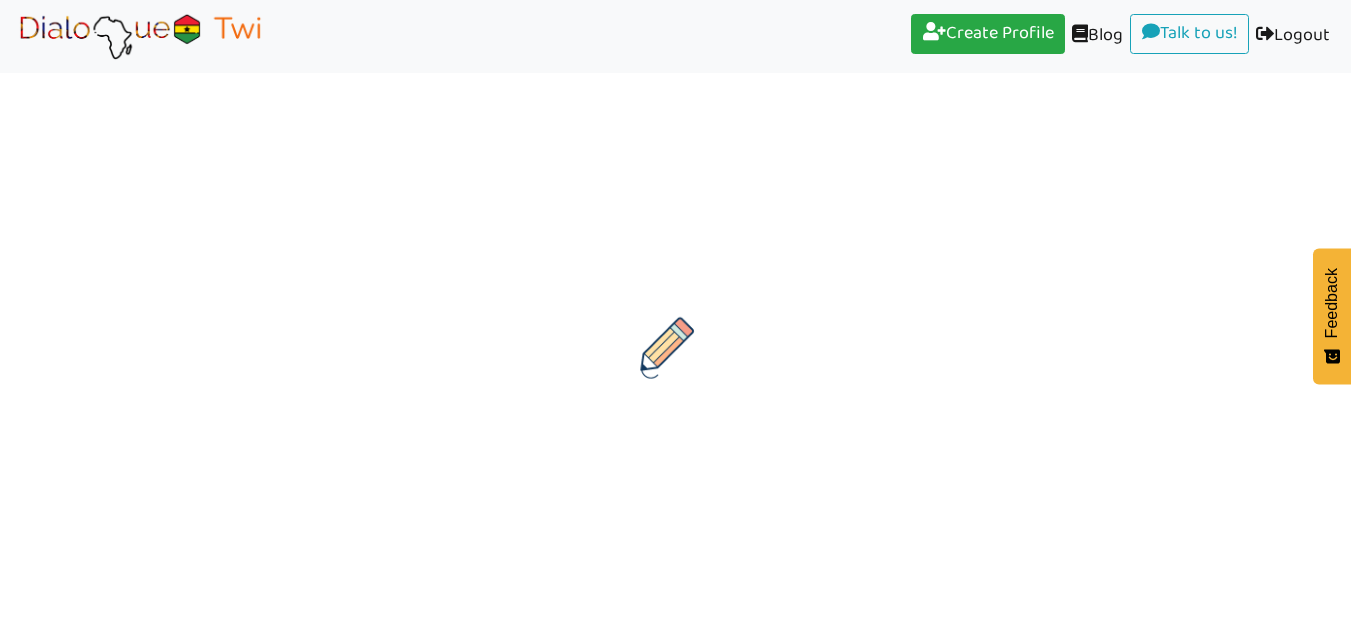 scroll, scrollTop: 0, scrollLeft: 0, axis: both 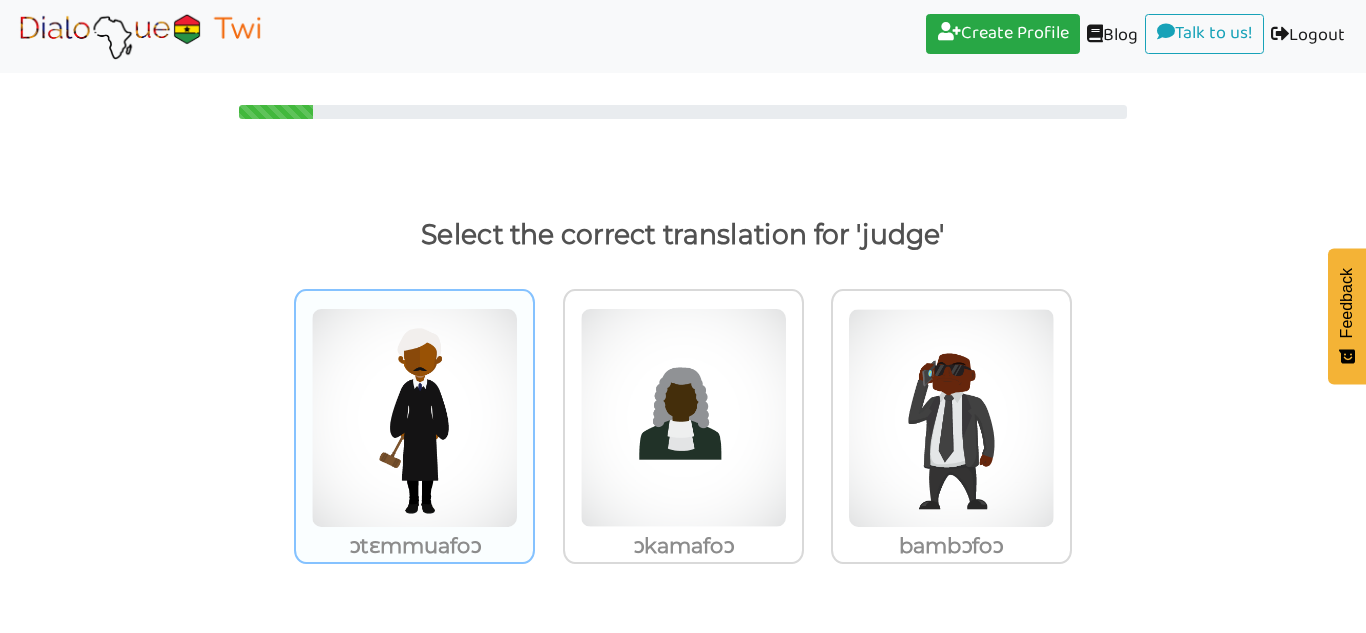 click at bounding box center [414, 418] 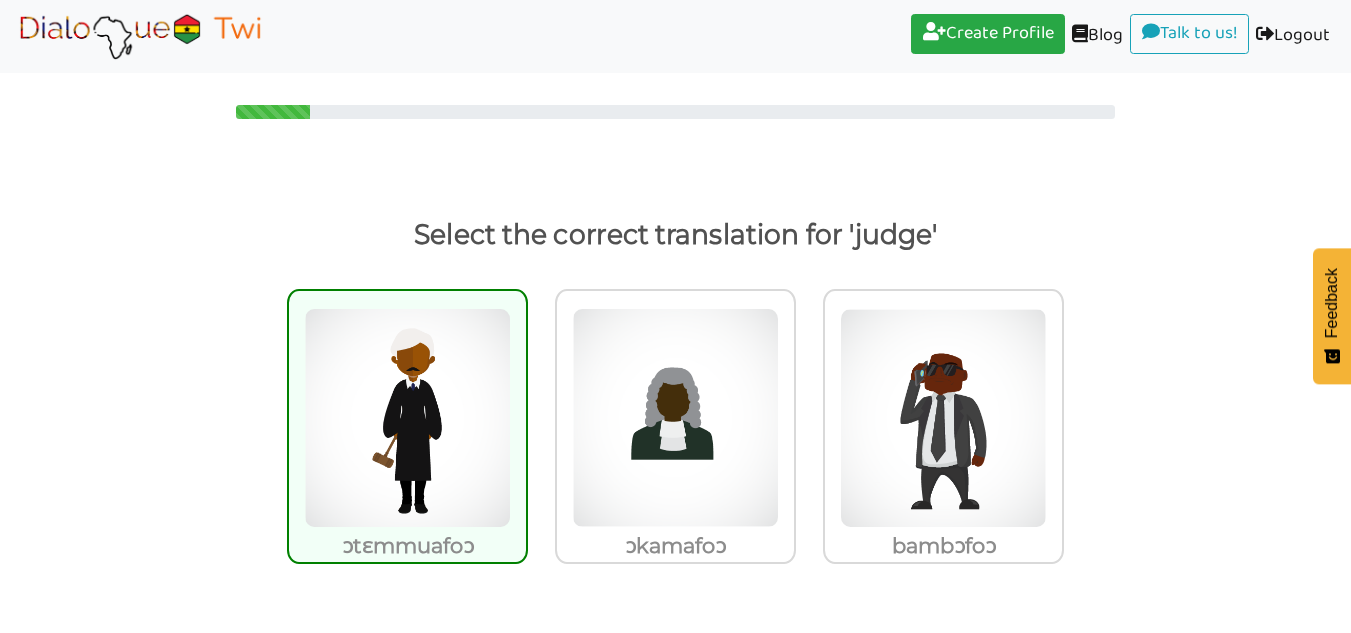 click at bounding box center [407, 418] 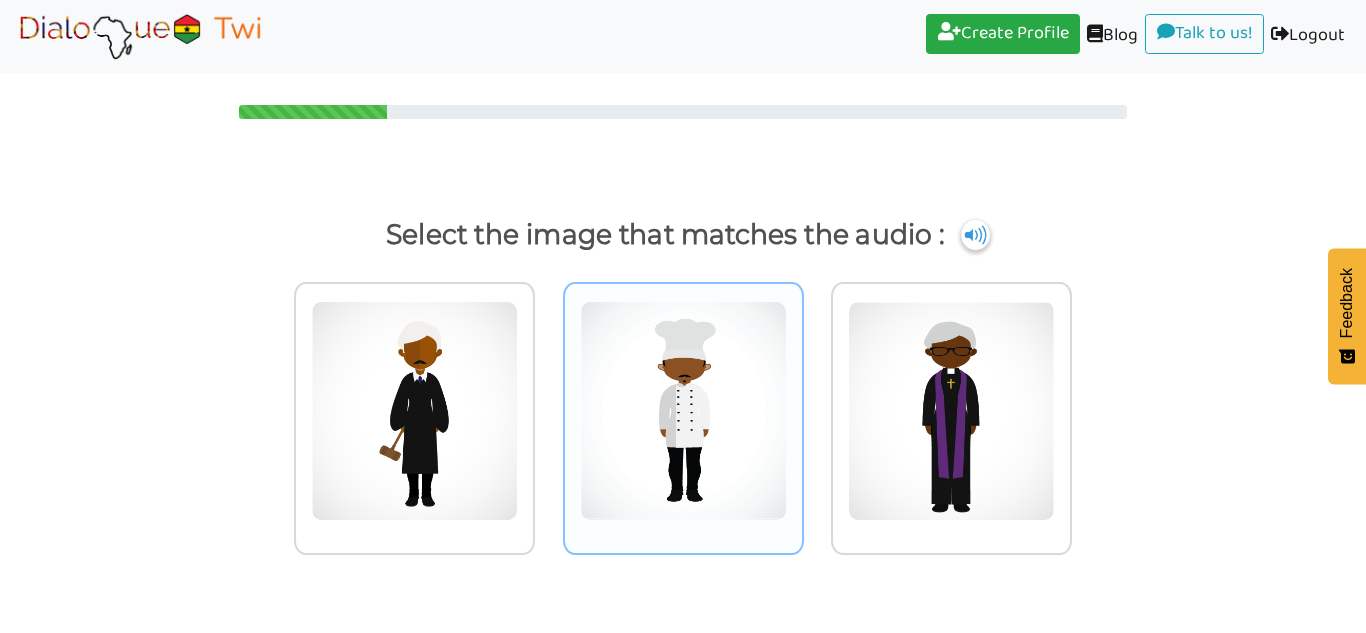 click at bounding box center (414, 418) 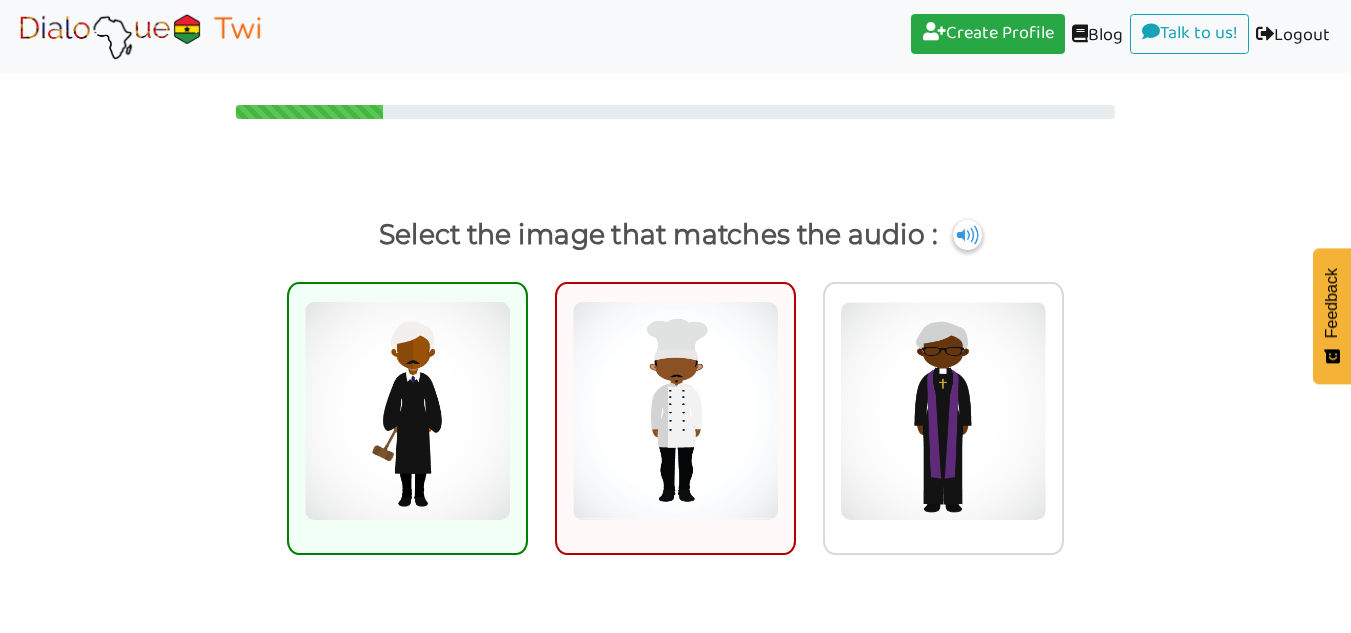 click at bounding box center (407, 411) 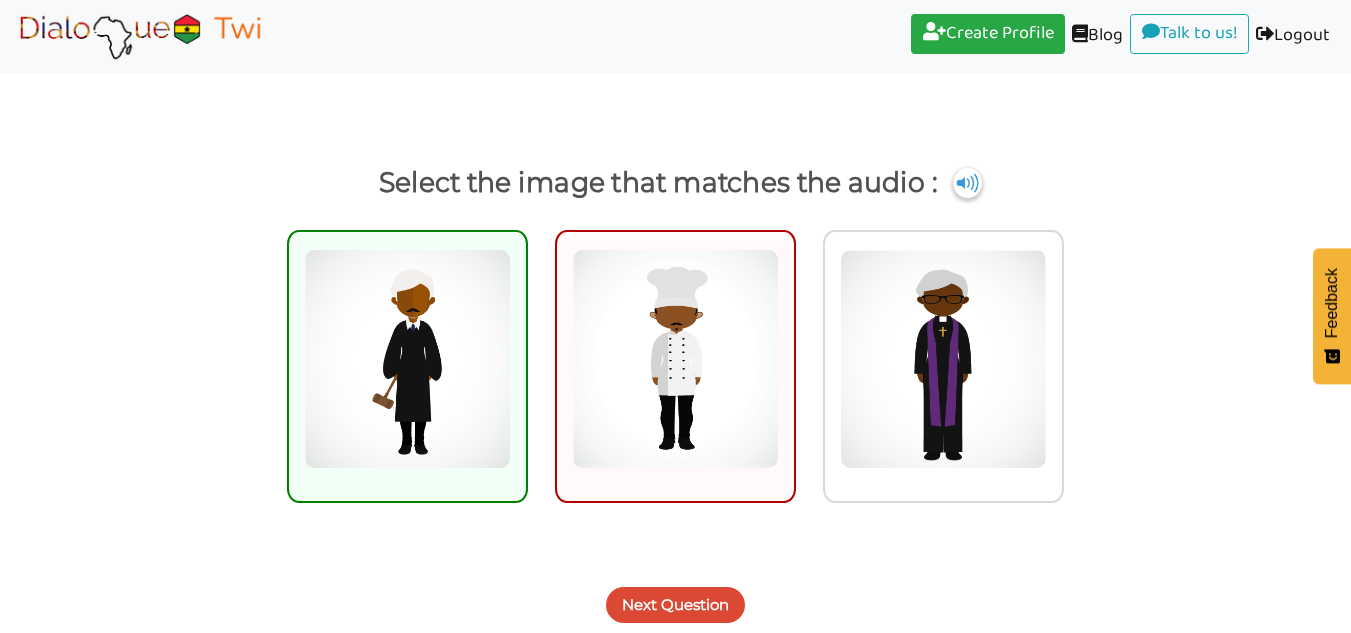 click on "Next Question" at bounding box center (675, 605) 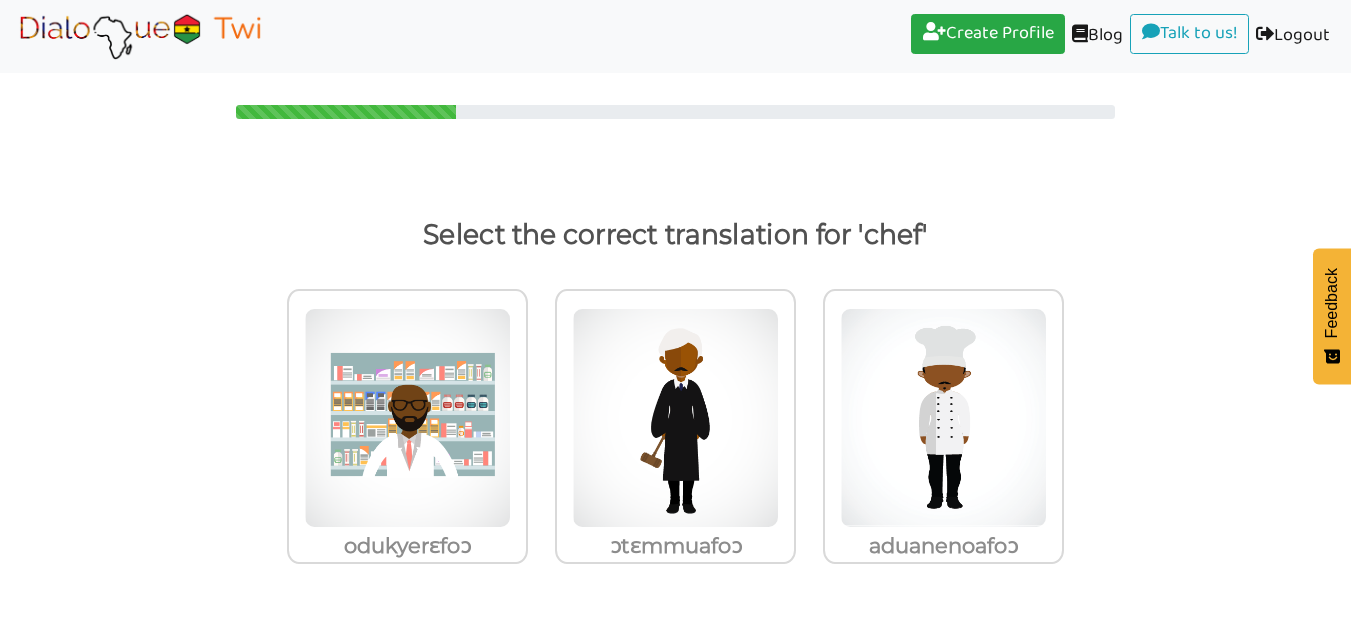 scroll, scrollTop: 0, scrollLeft: 0, axis: both 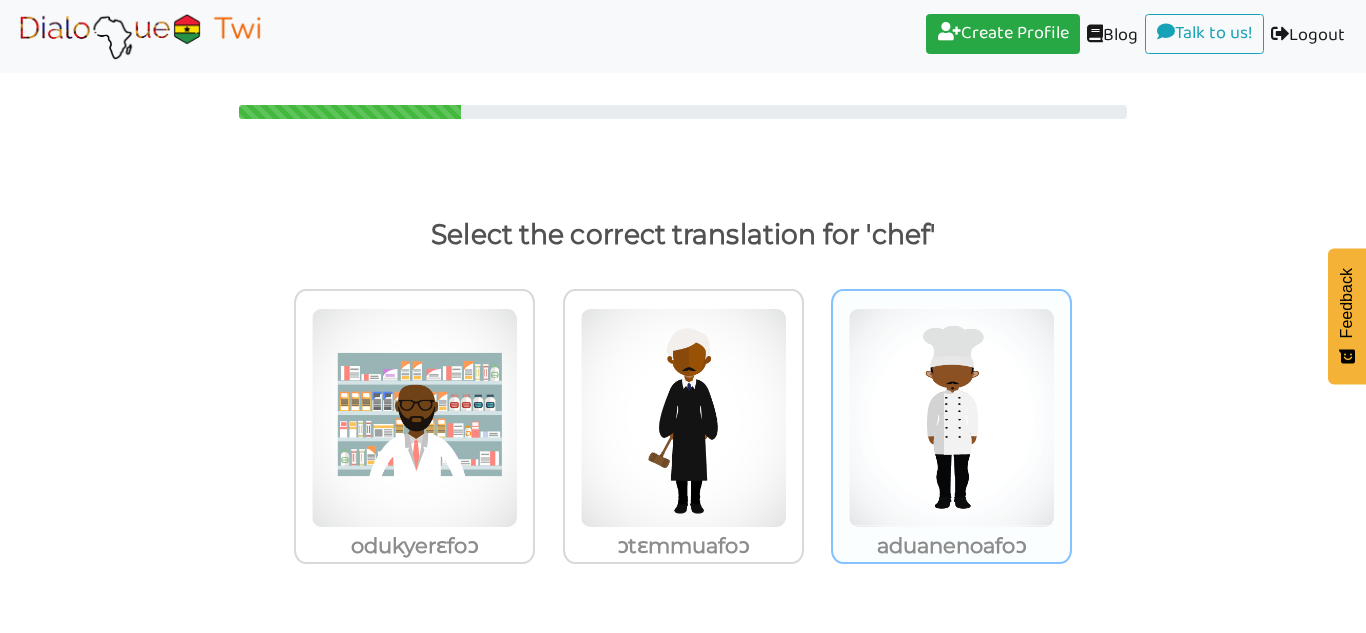 click at bounding box center (414, 418) 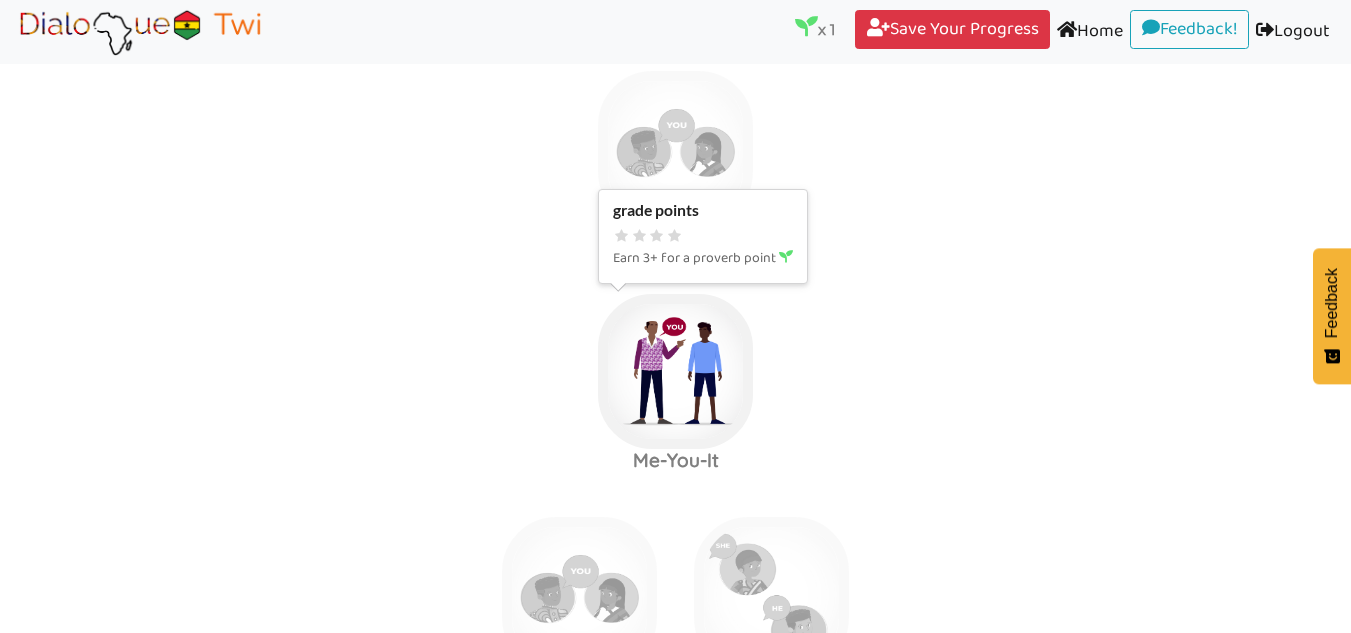 scroll, scrollTop: 1256, scrollLeft: 0, axis: vertical 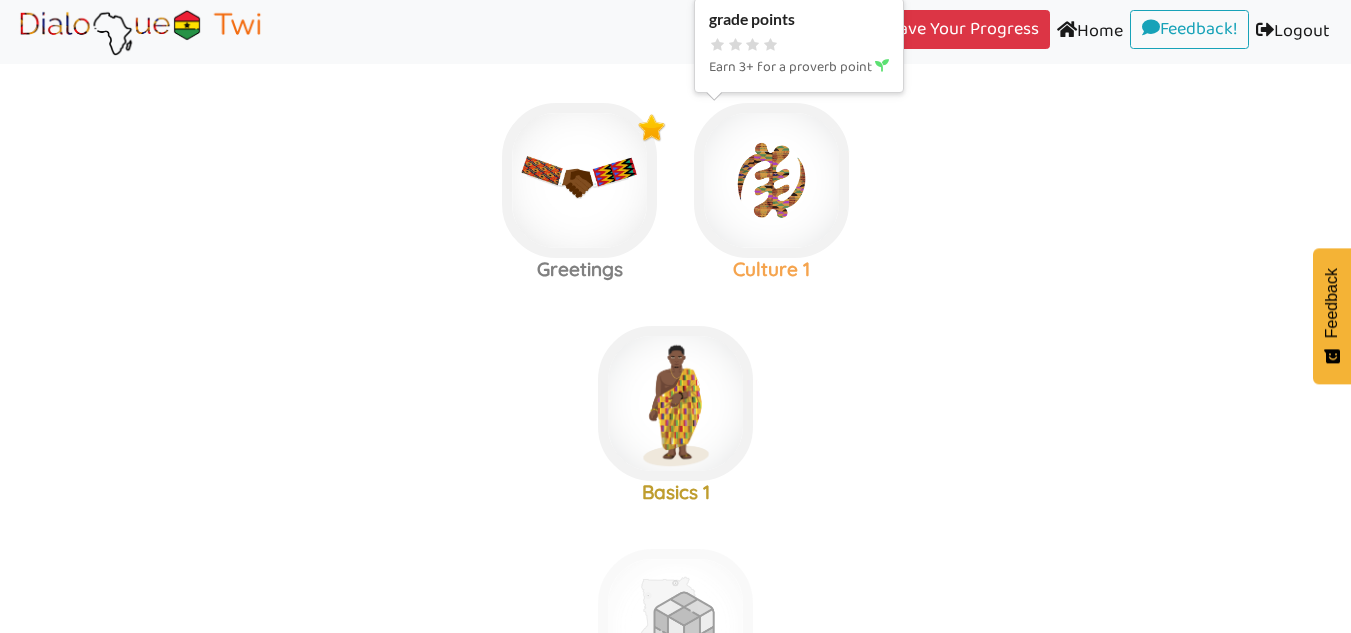 click at bounding box center (675, -43) 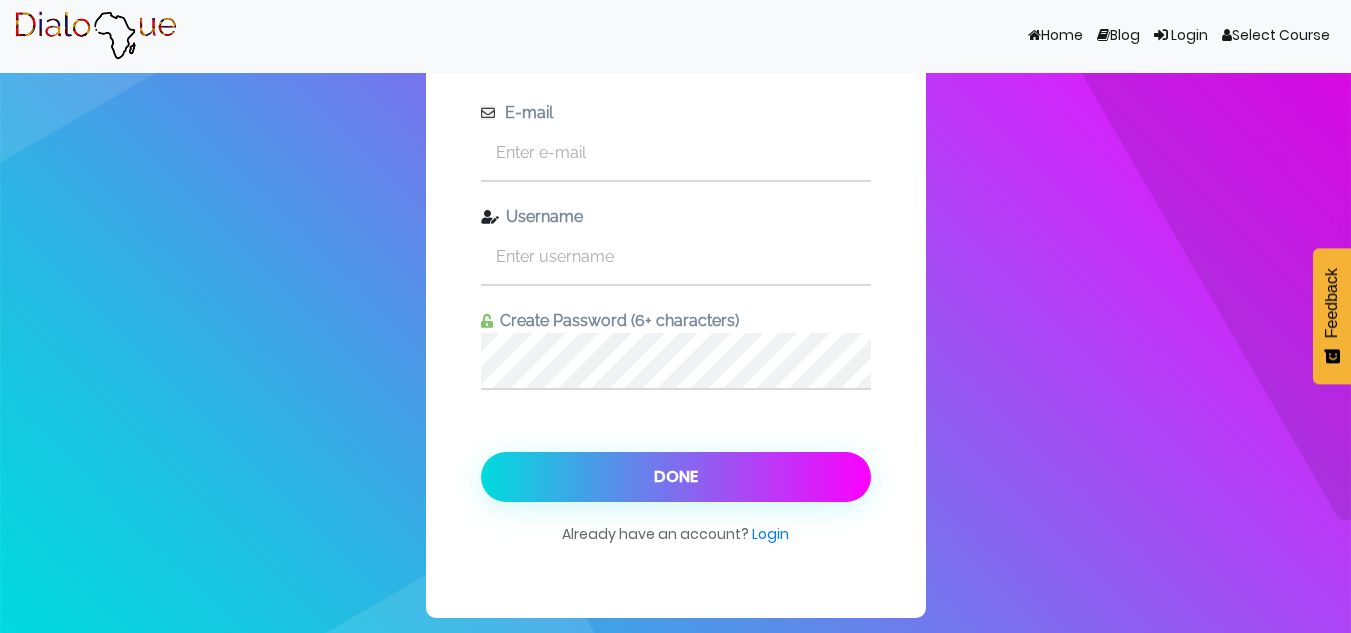scroll, scrollTop: 75, scrollLeft: 0, axis: vertical 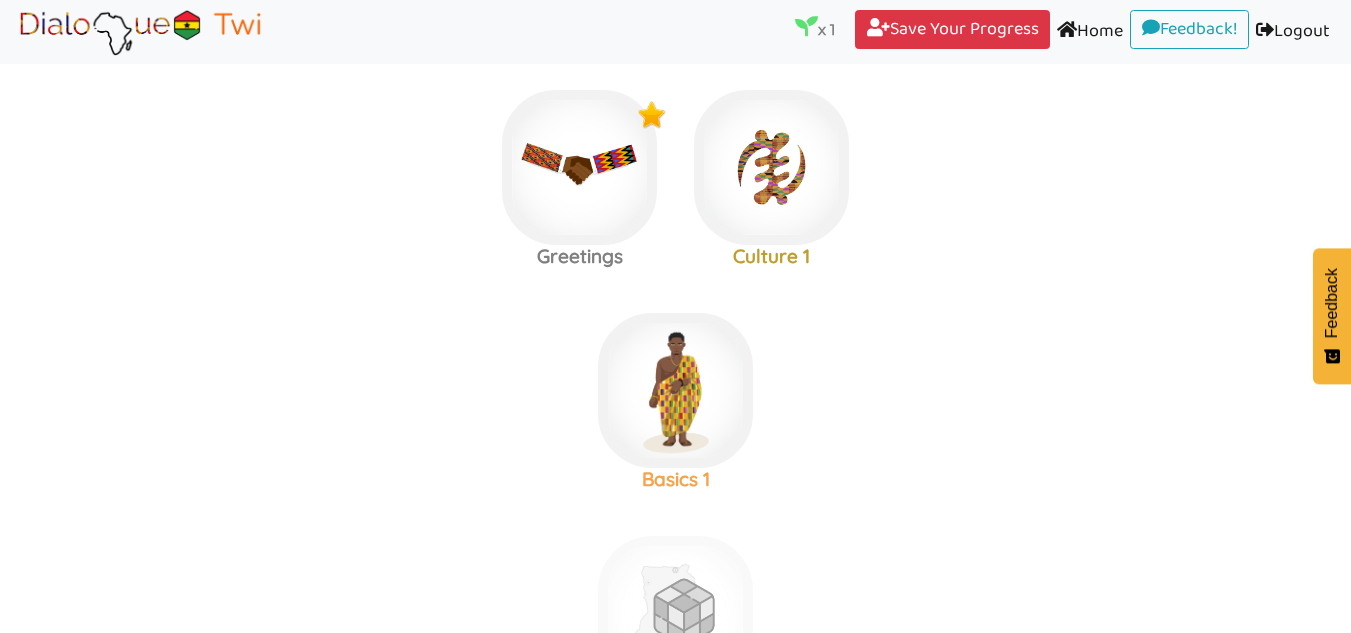 click at bounding box center [675, -56] 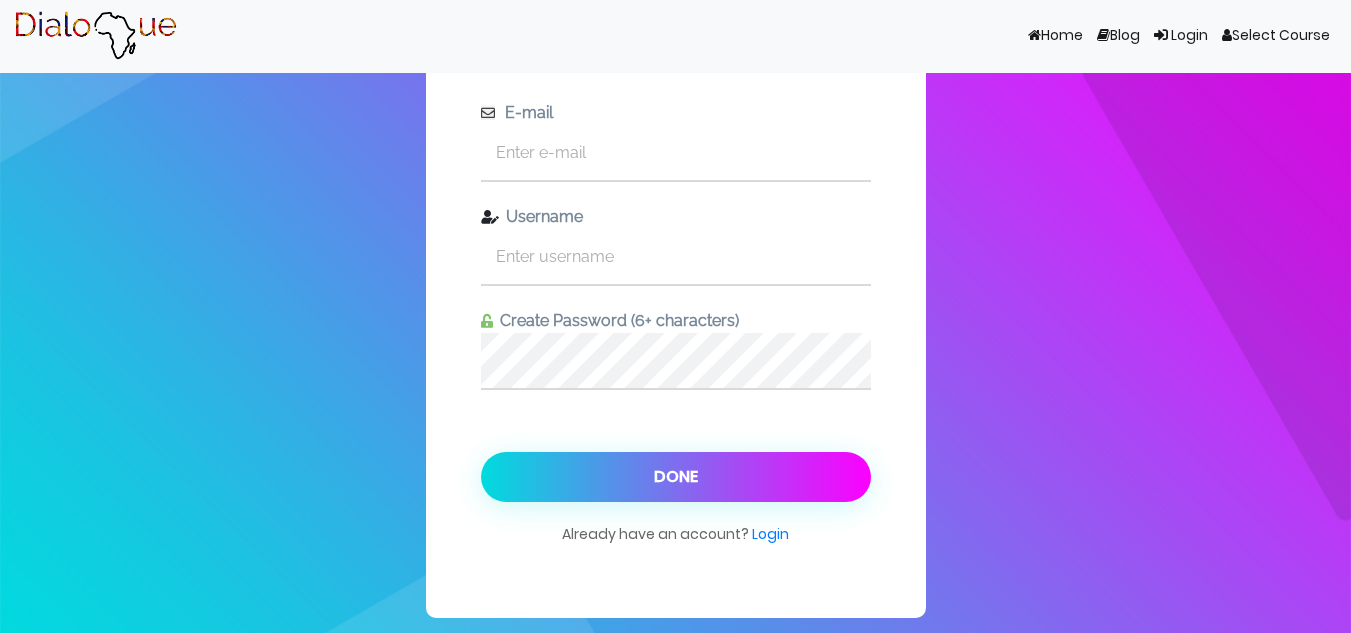 scroll, scrollTop: 75, scrollLeft: 0, axis: vertical 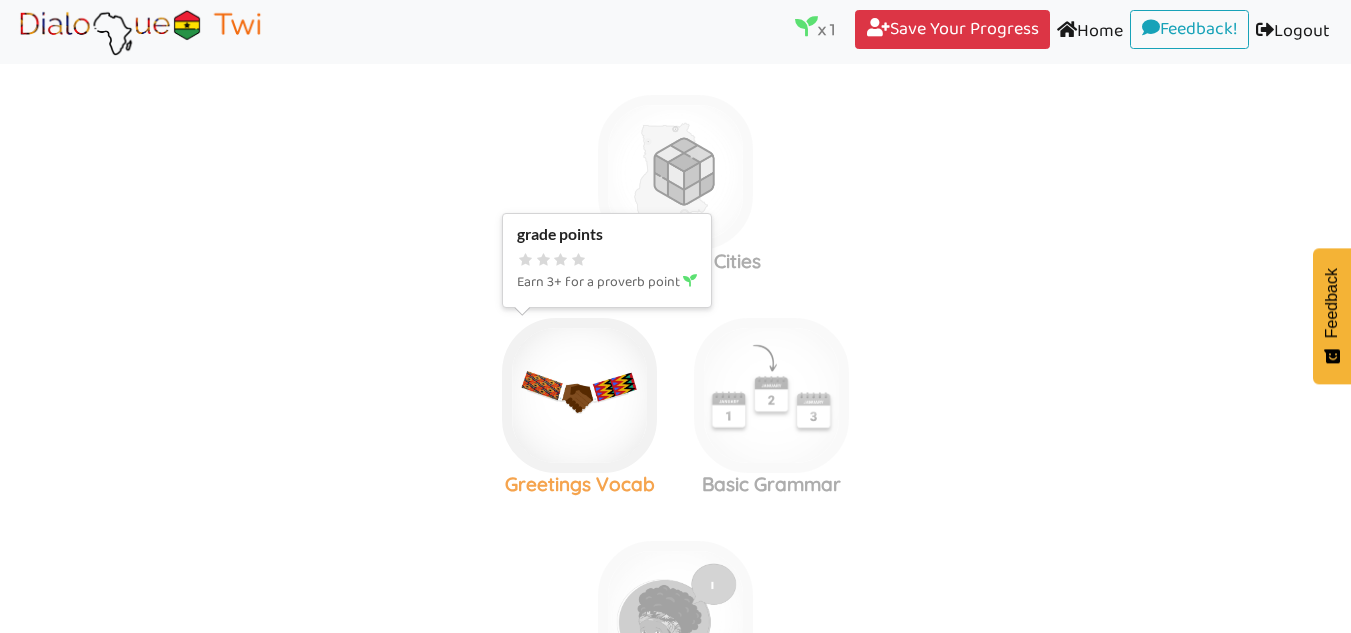 click at bounding box center [675, -497] 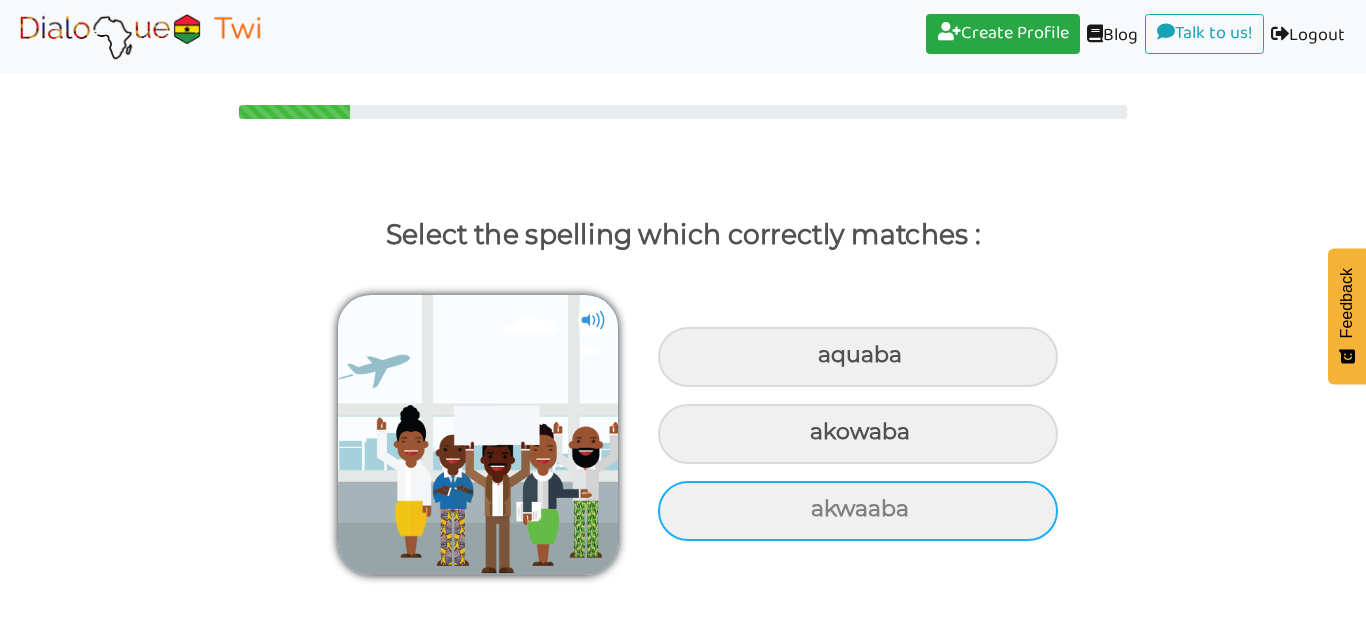 click on "akwaaba" at bounding box center [858, 357] 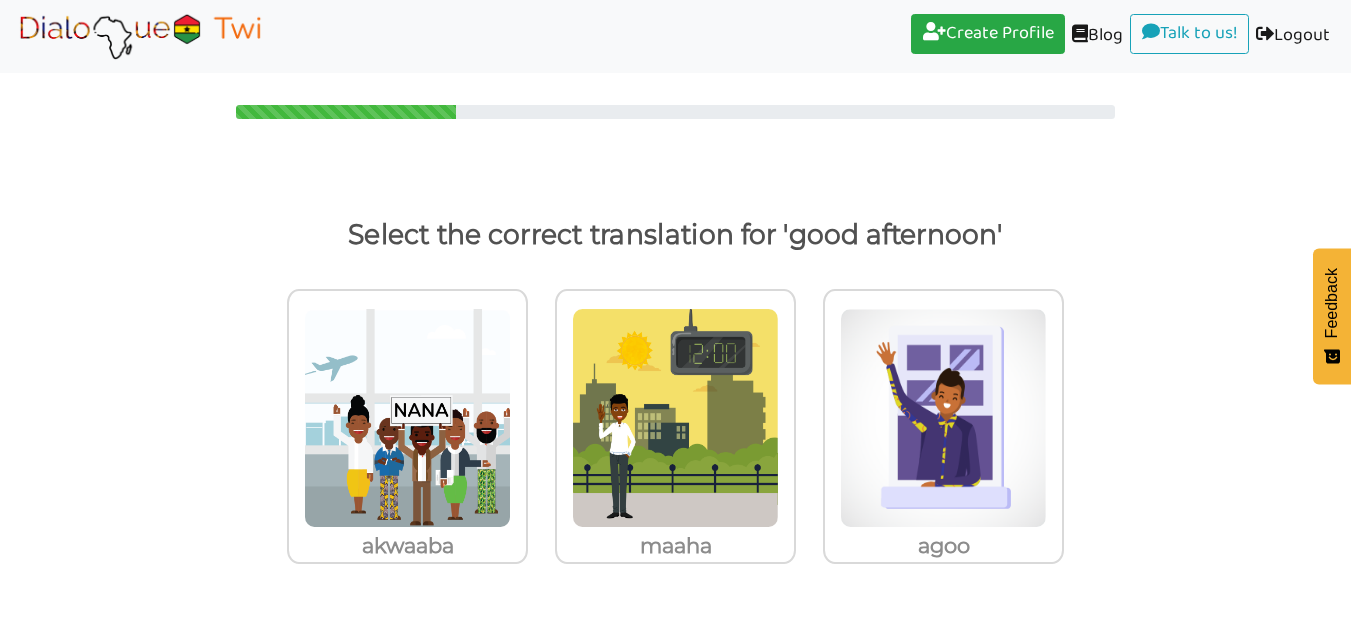 scroll, scrollTop: 0, scrollLeft: 0, axis: both 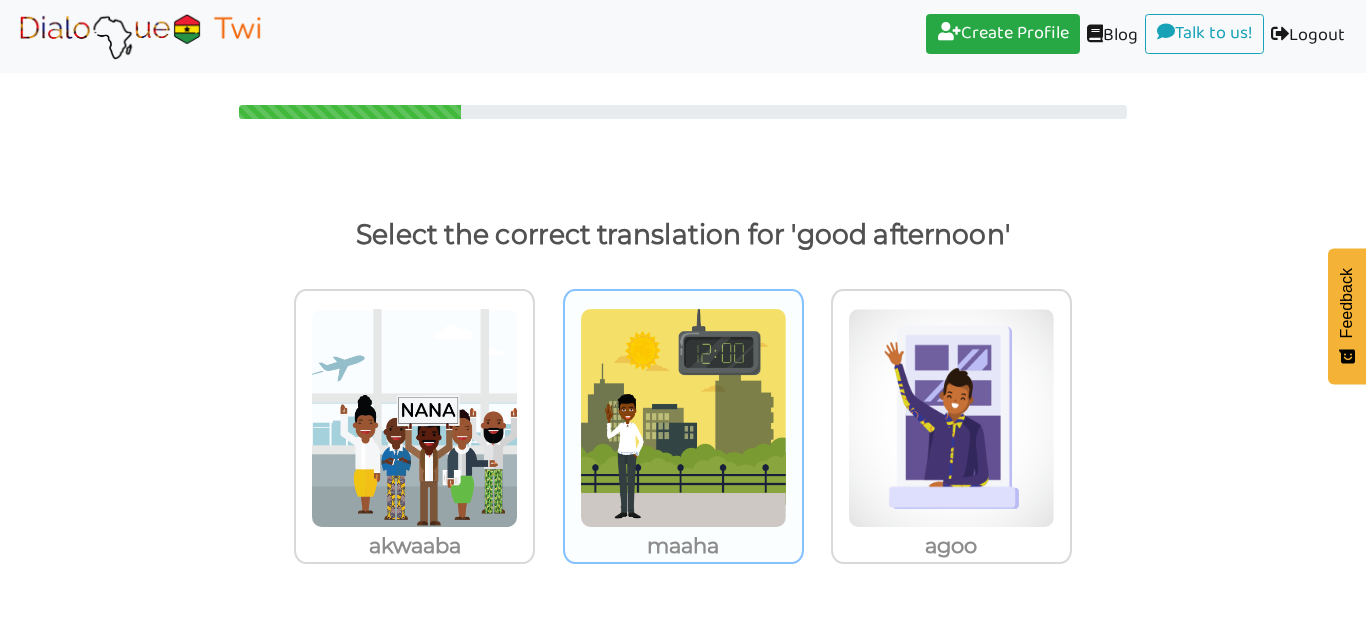 click at bounding box center (414, 418) 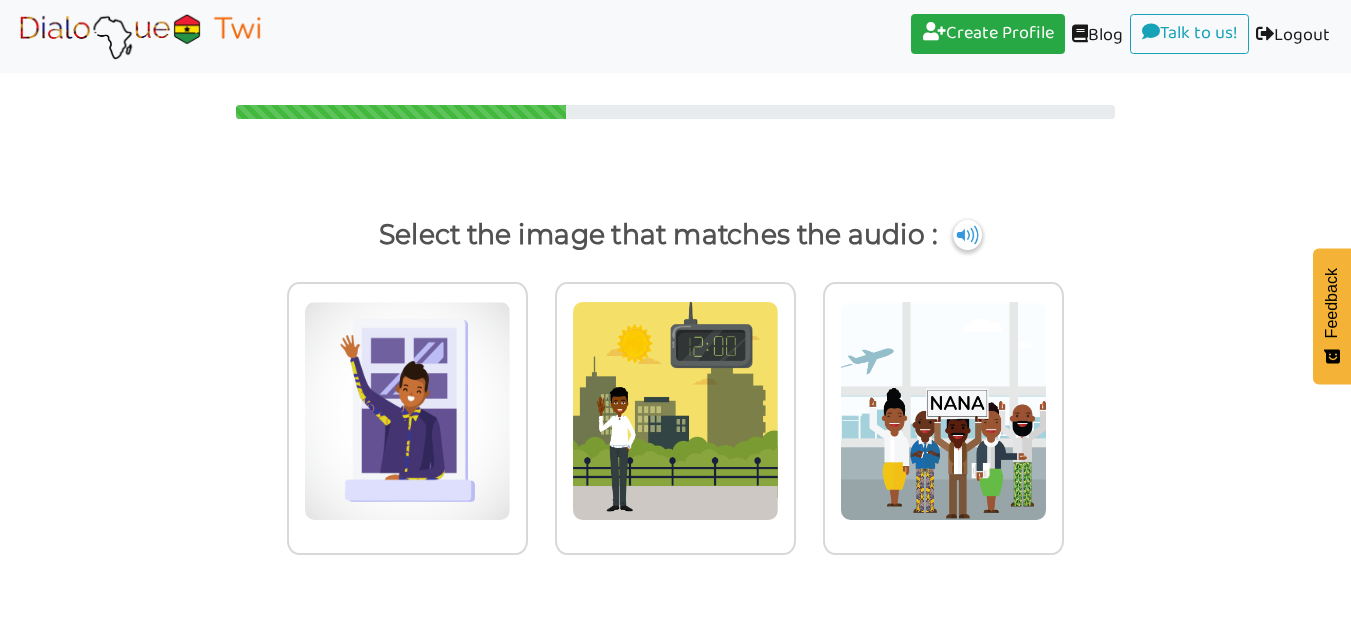scroll, scrollTop: 0, scrollLeft: 0, axis: both 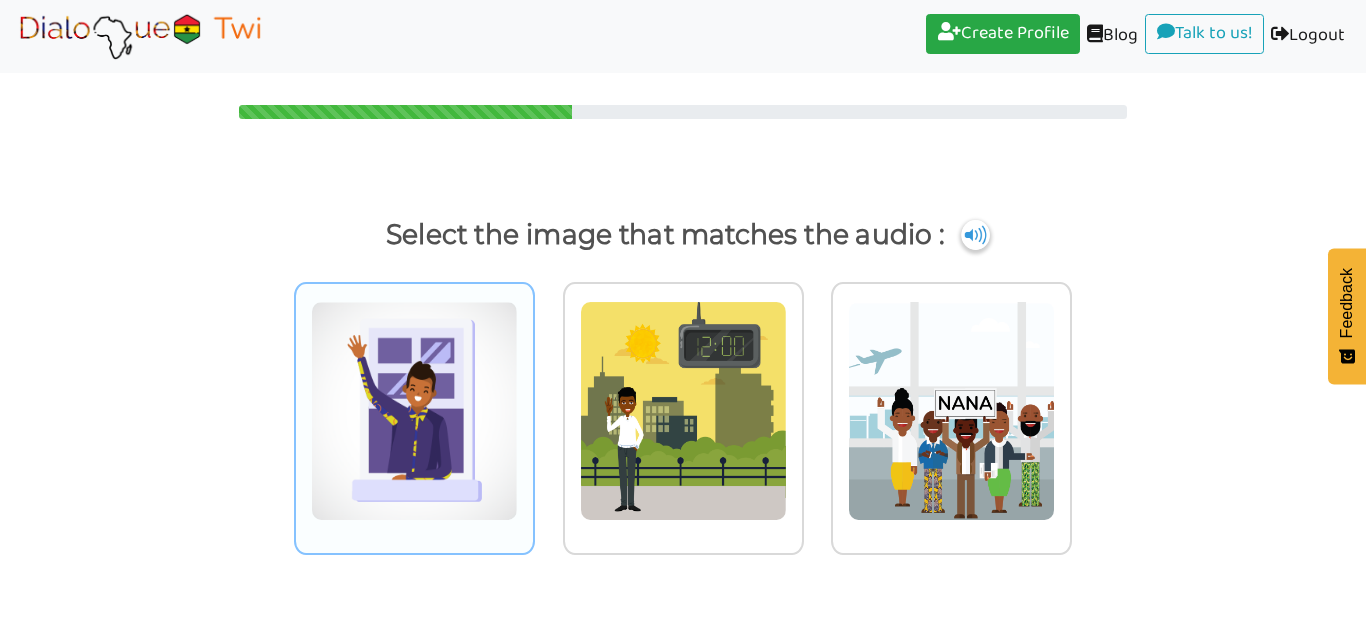 click at bounding box center (414, 411) 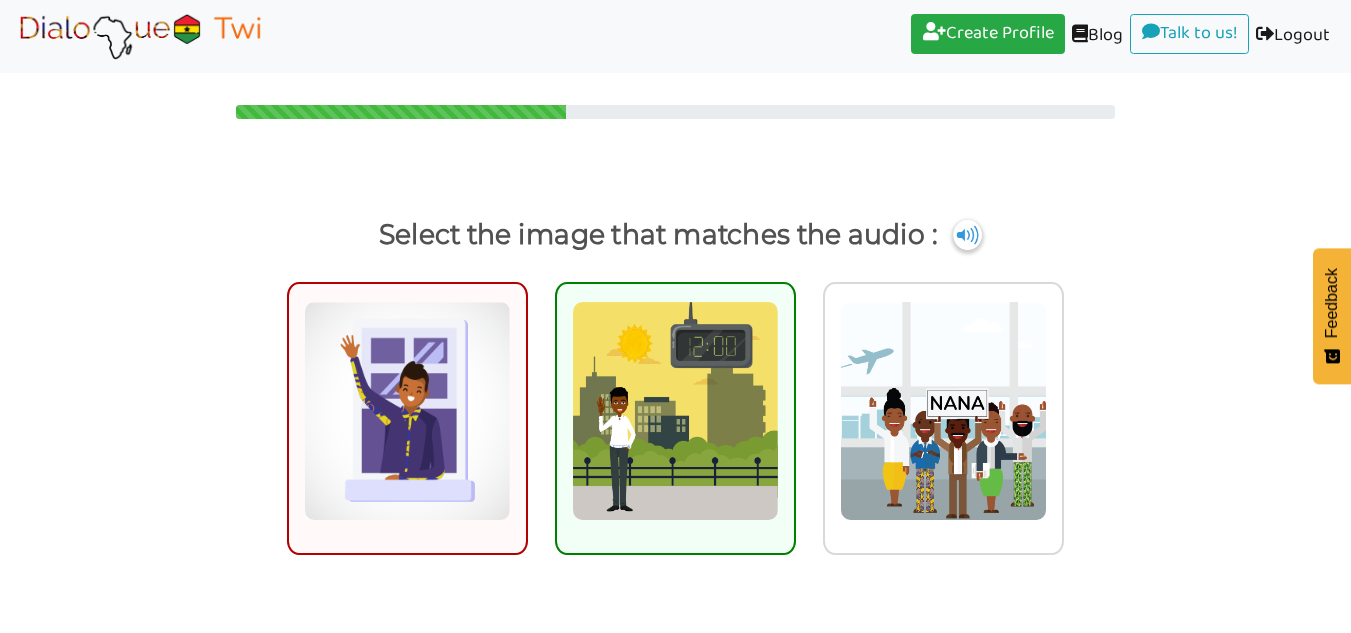 scroll, scrollTop: 52, scrollLeft: 0, axis: vertical 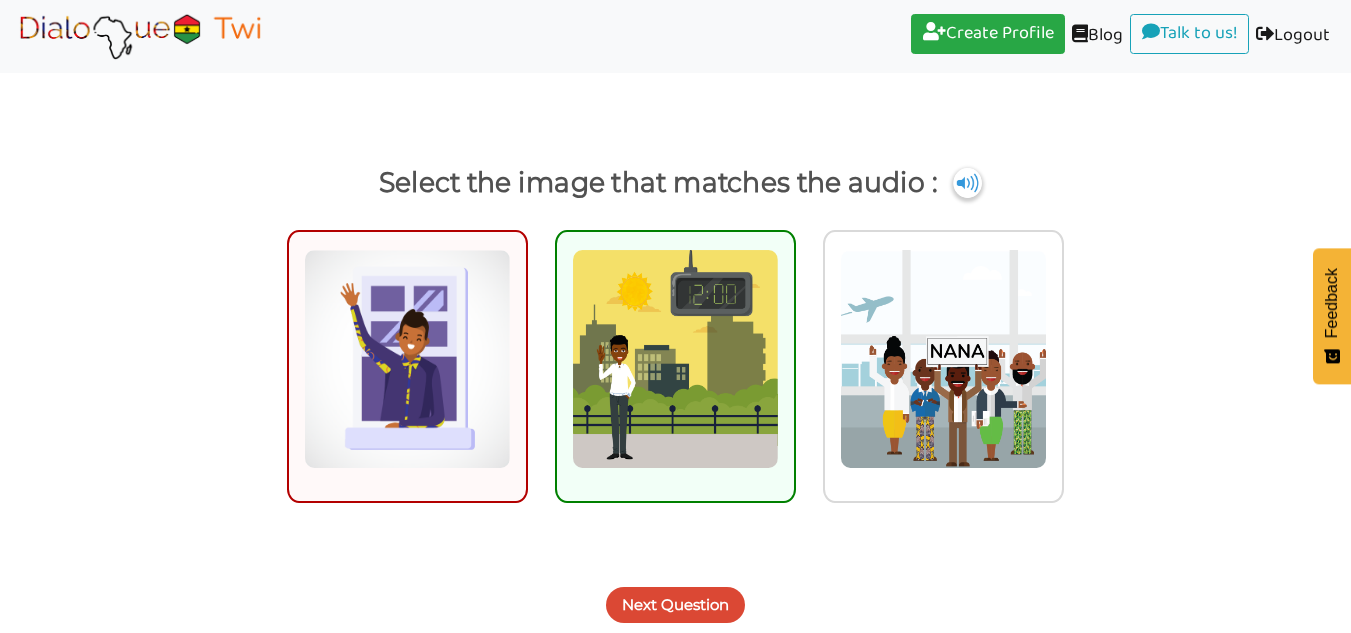 click on "Next Question" at bounding box center (675, 593) 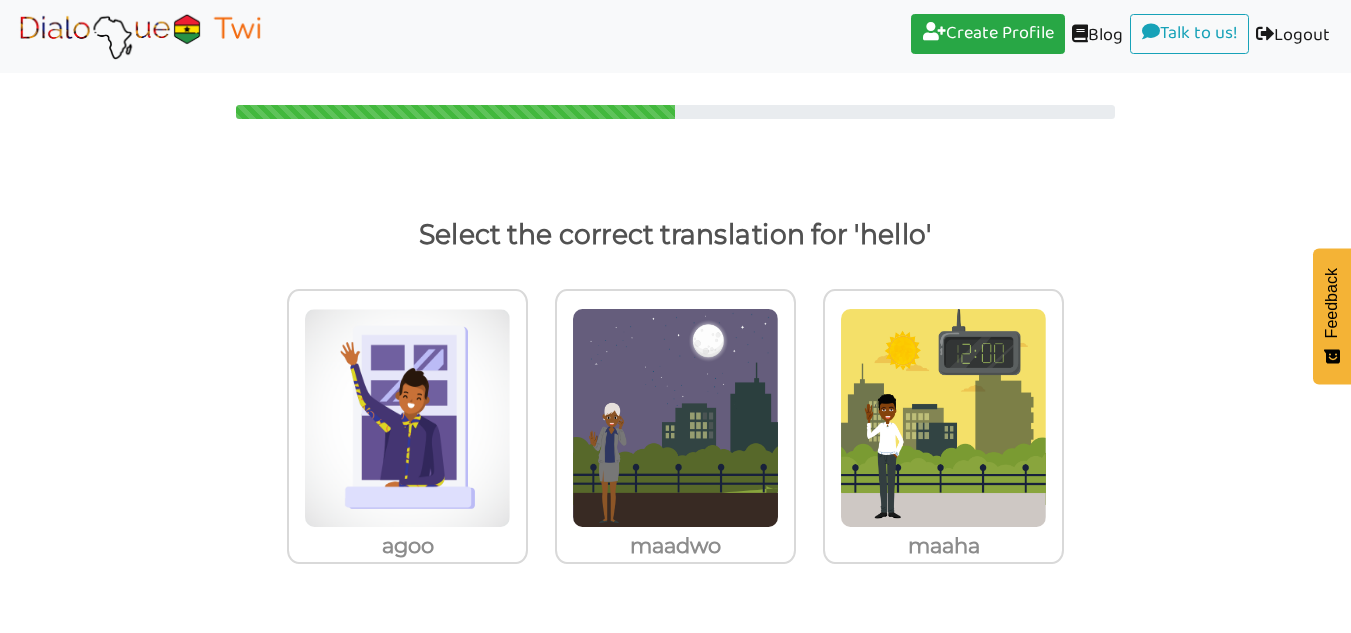 scroll, scrollTop: 0, scrollLeft: 0, axis: both 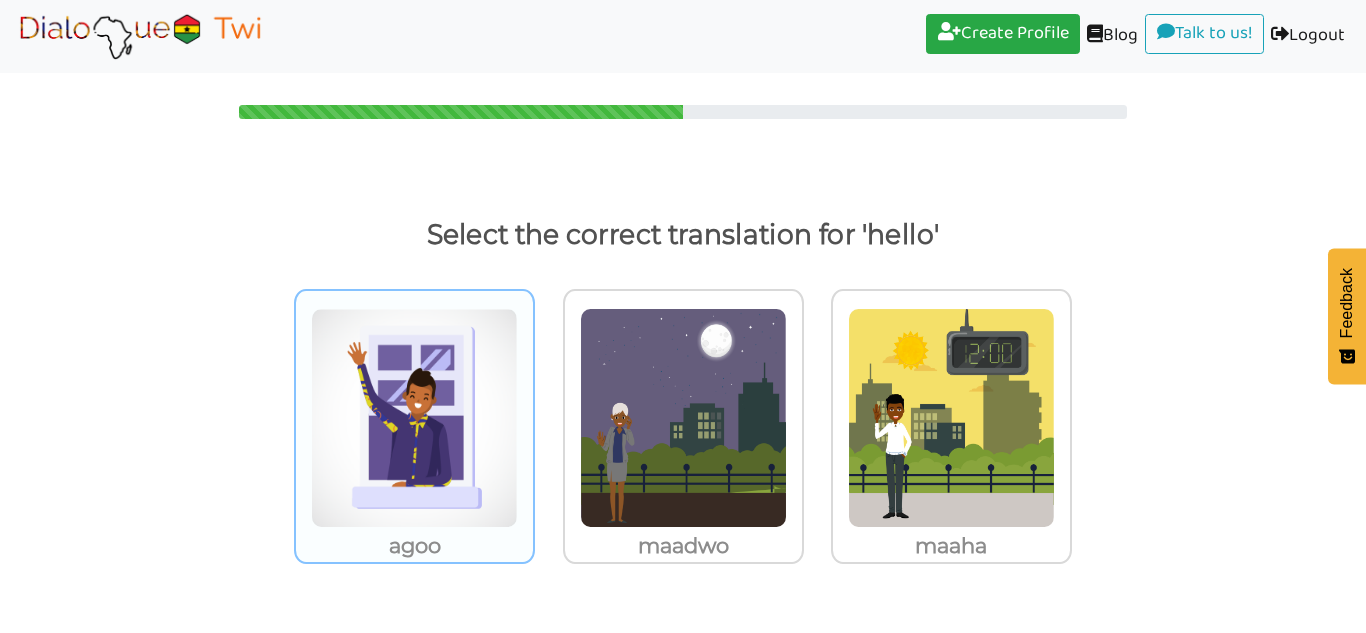 click at bounding box center [414, 418] 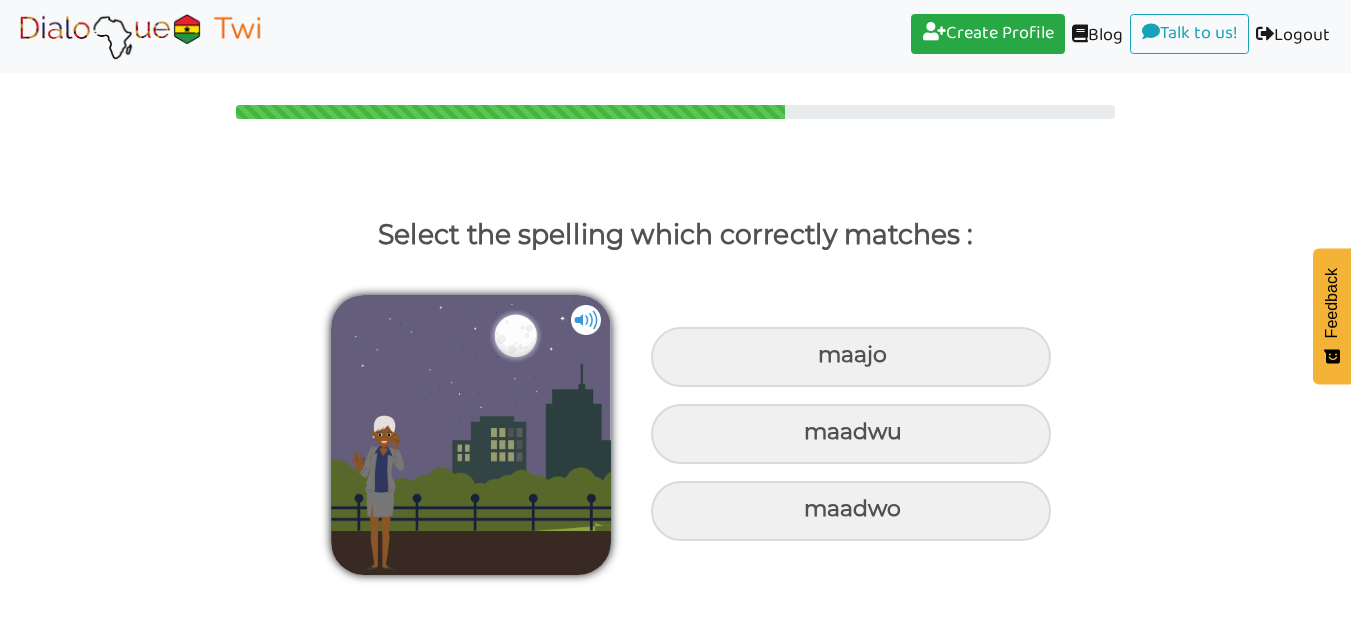 scroll, scrollTop: 0, scrollLeft: 0, axis: both 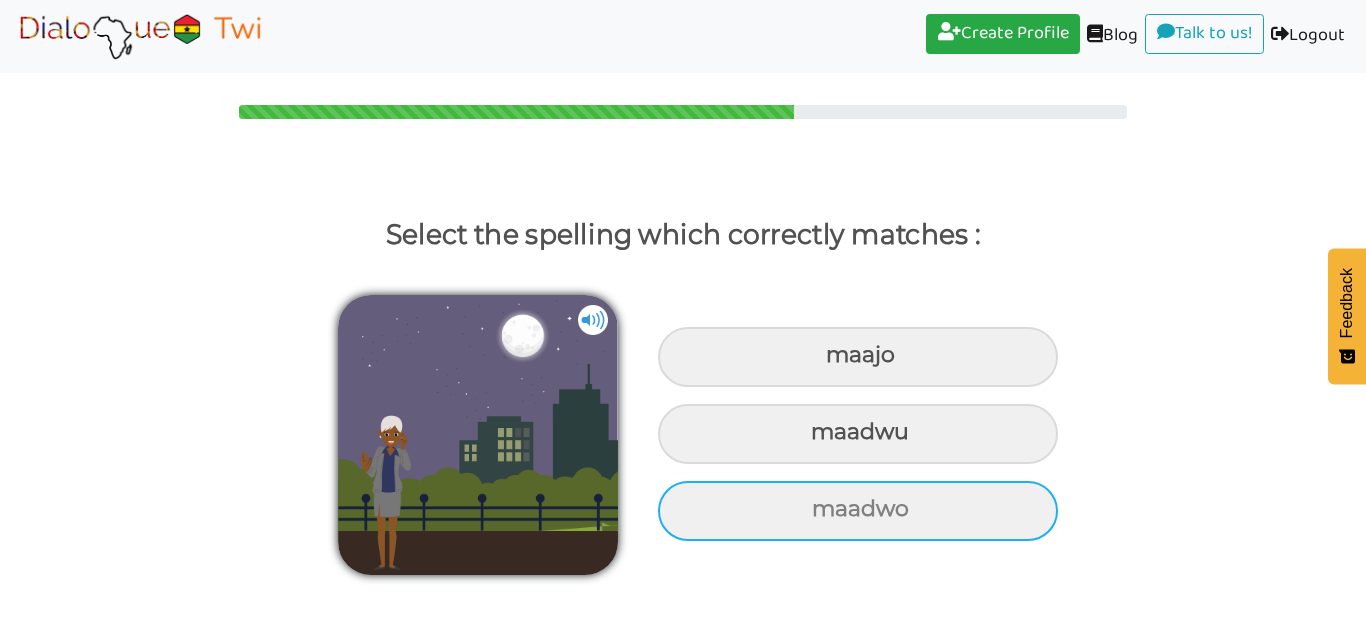 click on "maadwo" at bounding box center (858, 357) 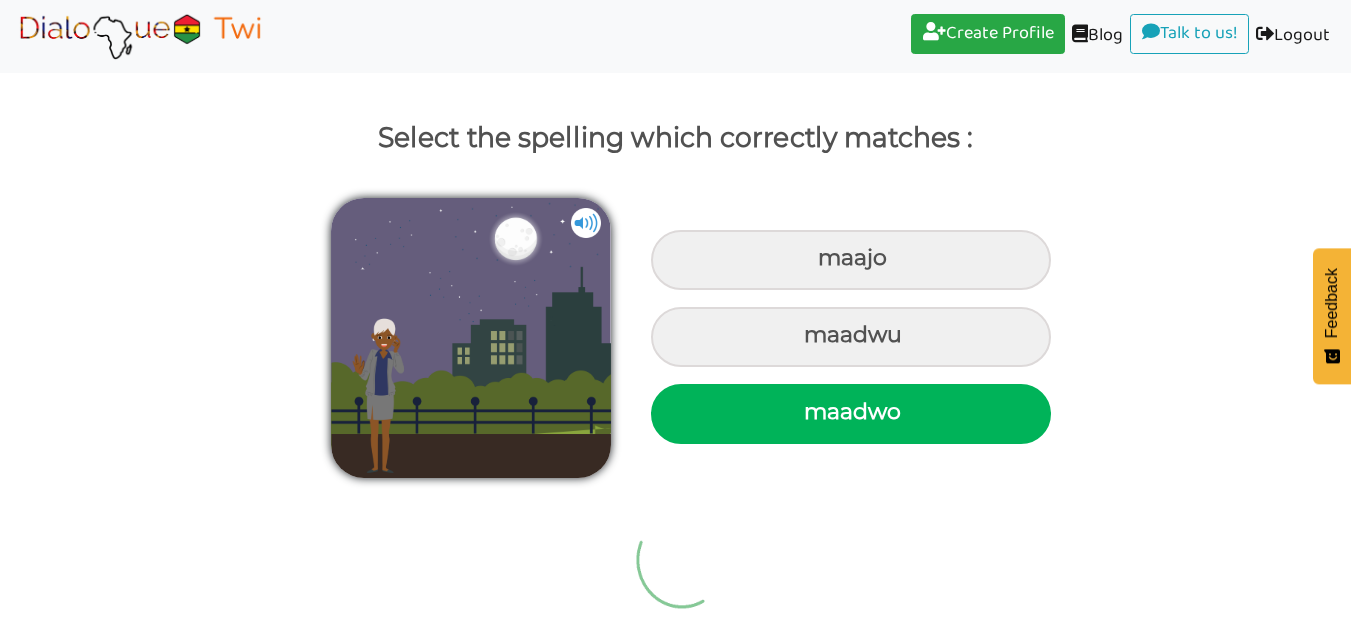 scroll, scrollTop: 0, scrollLeft: 0, axis: both 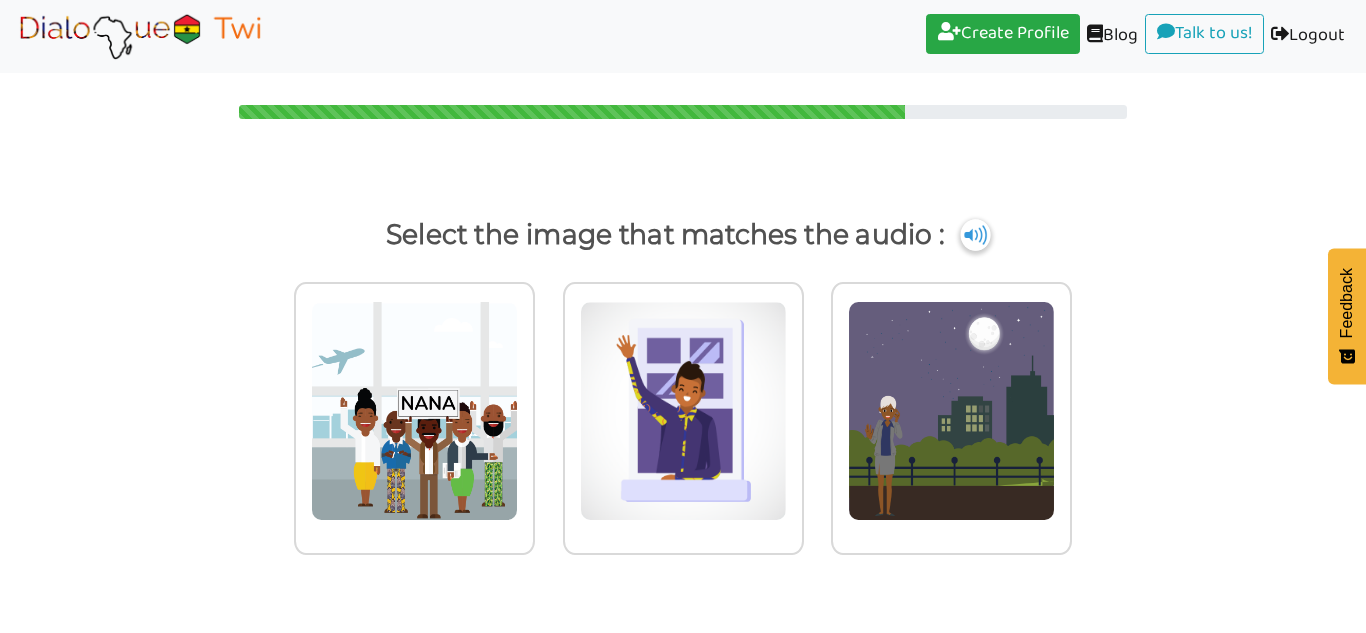 click at bounding box center [975, 235] 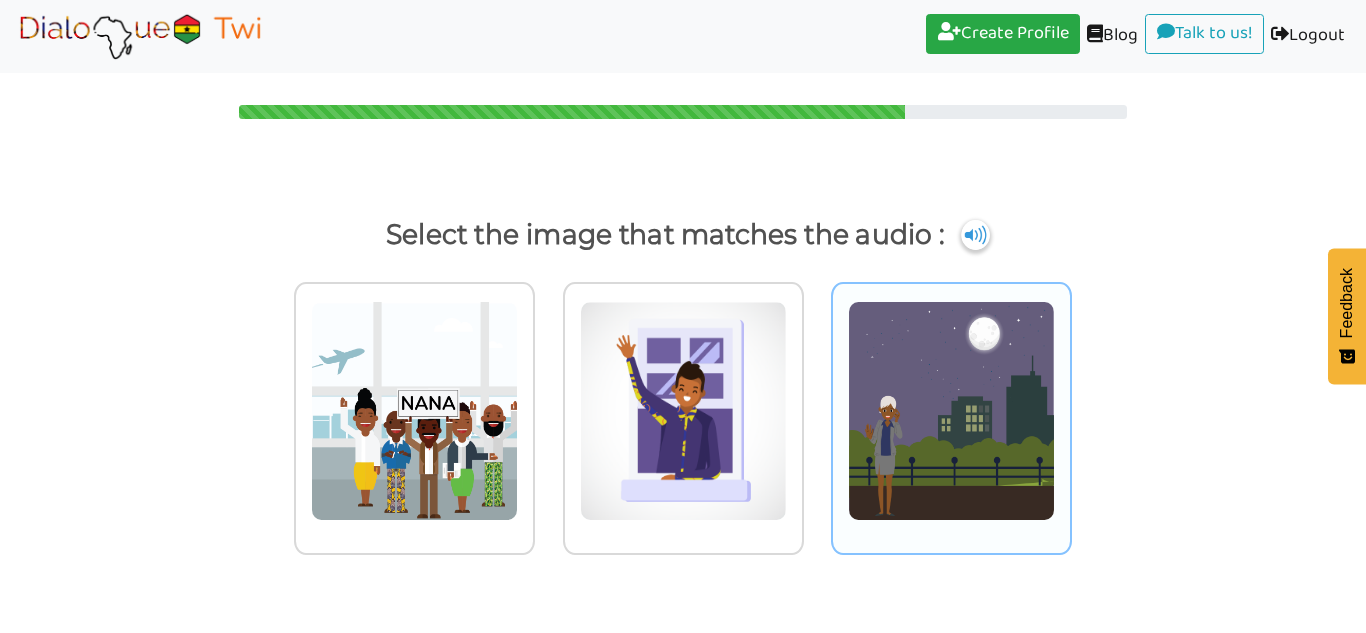 click at bounding box center [414, 411] 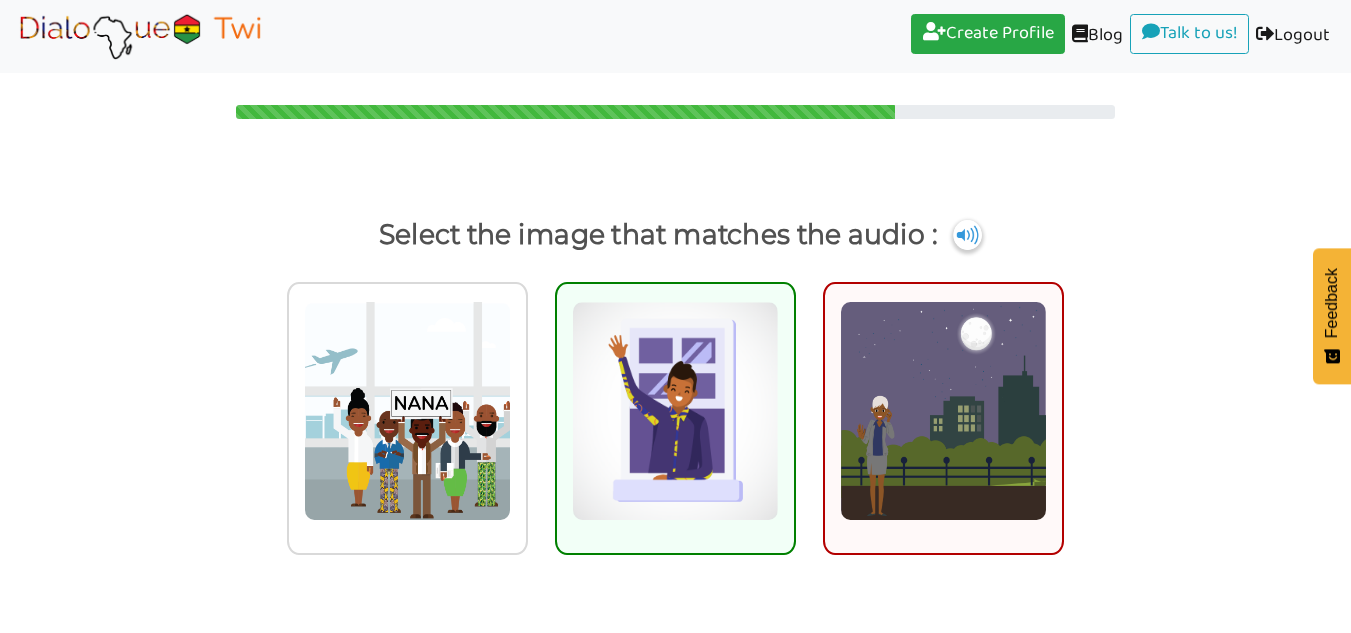 scroll, scrollTop: 52, scrollLeft: 0, axis: vertical 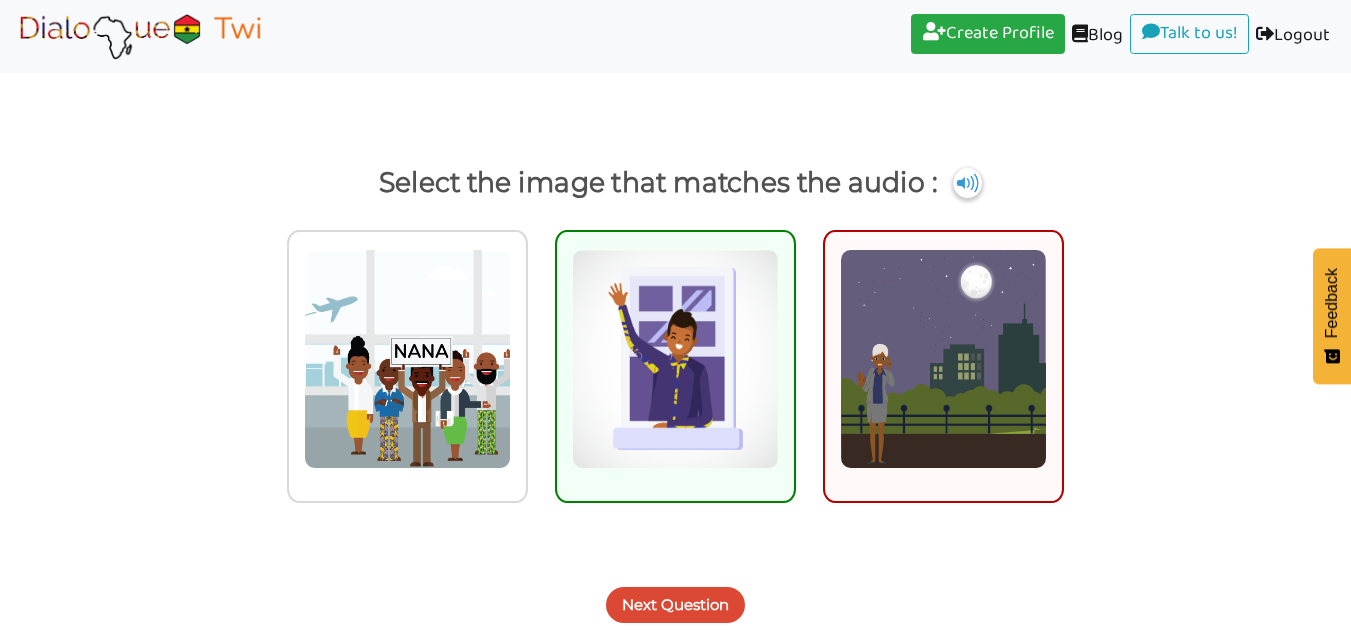 click on "Next Question" at bounding box center [675, 605] 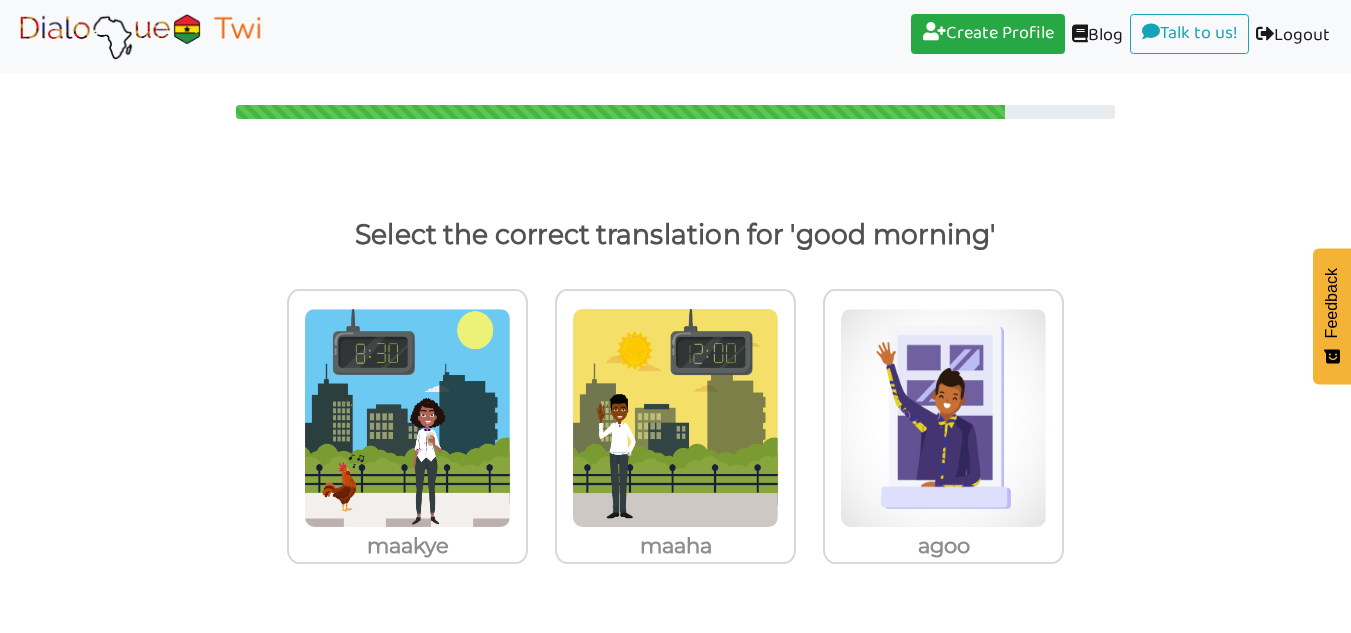 scroll, scrollTop: 0, scrollLeft: 0, axis: both 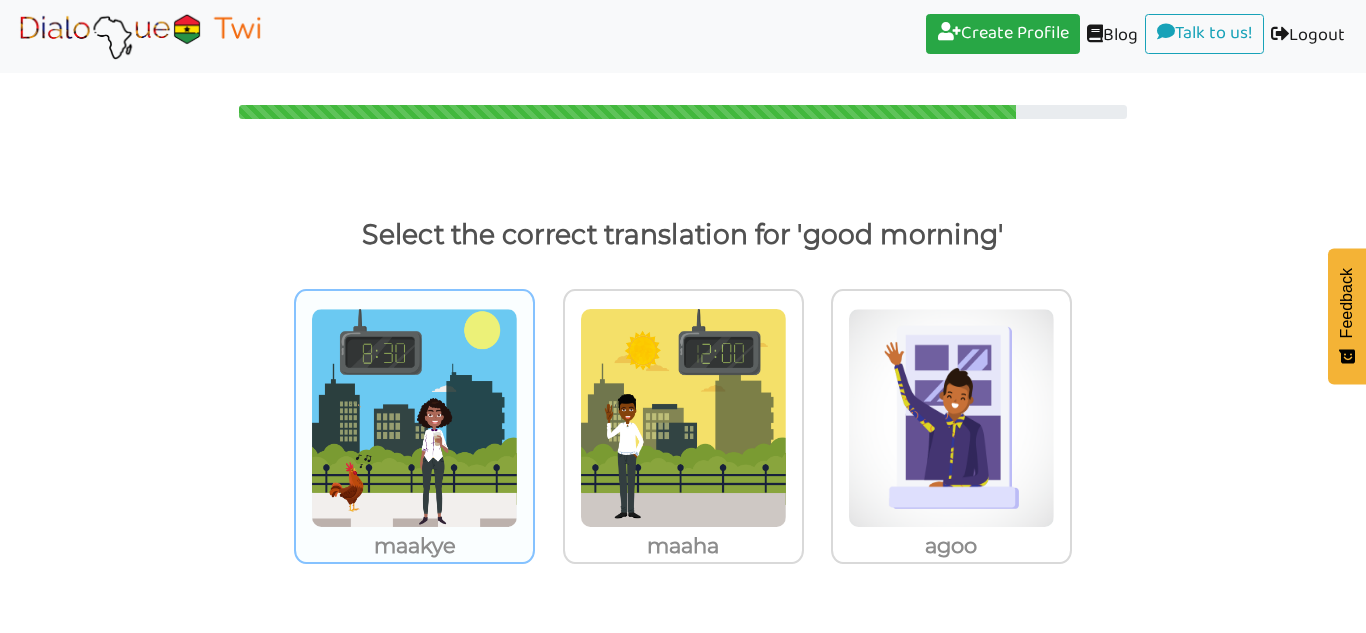 click at bounding box center [414, 418] 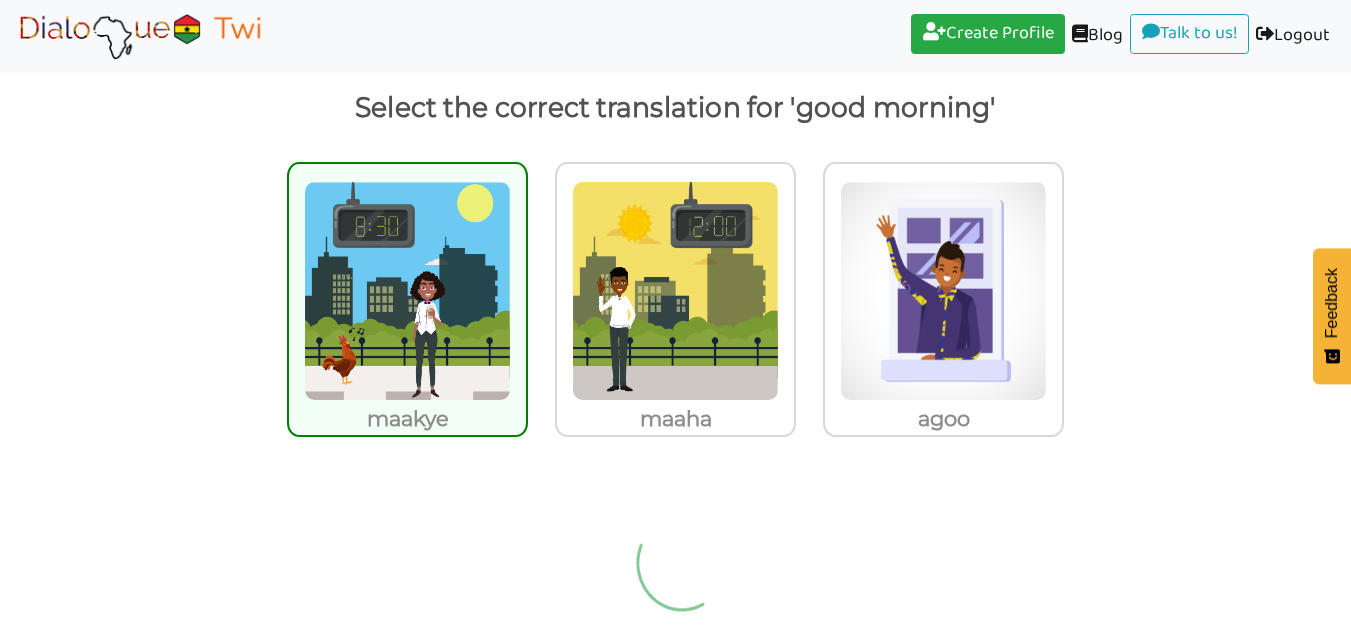 scroll, scrollTop: 37, scrollLeft: 0, axis: vertical 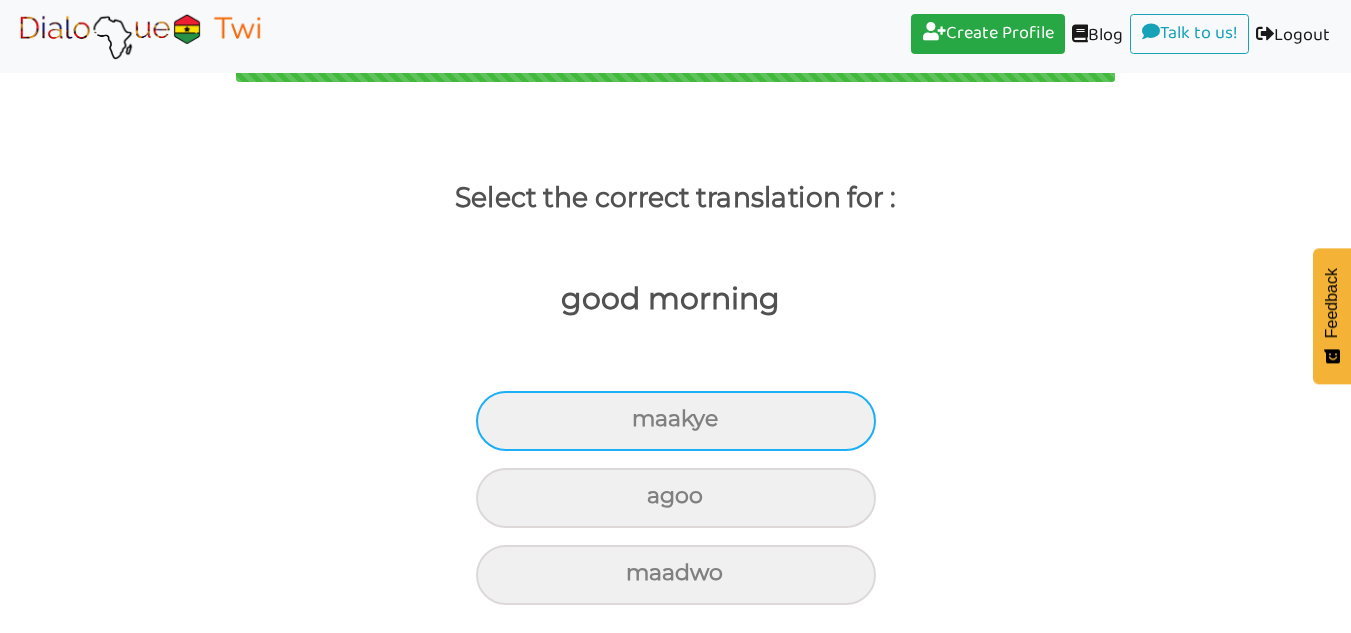 click on "maakye" at bounding box center [676, 421] 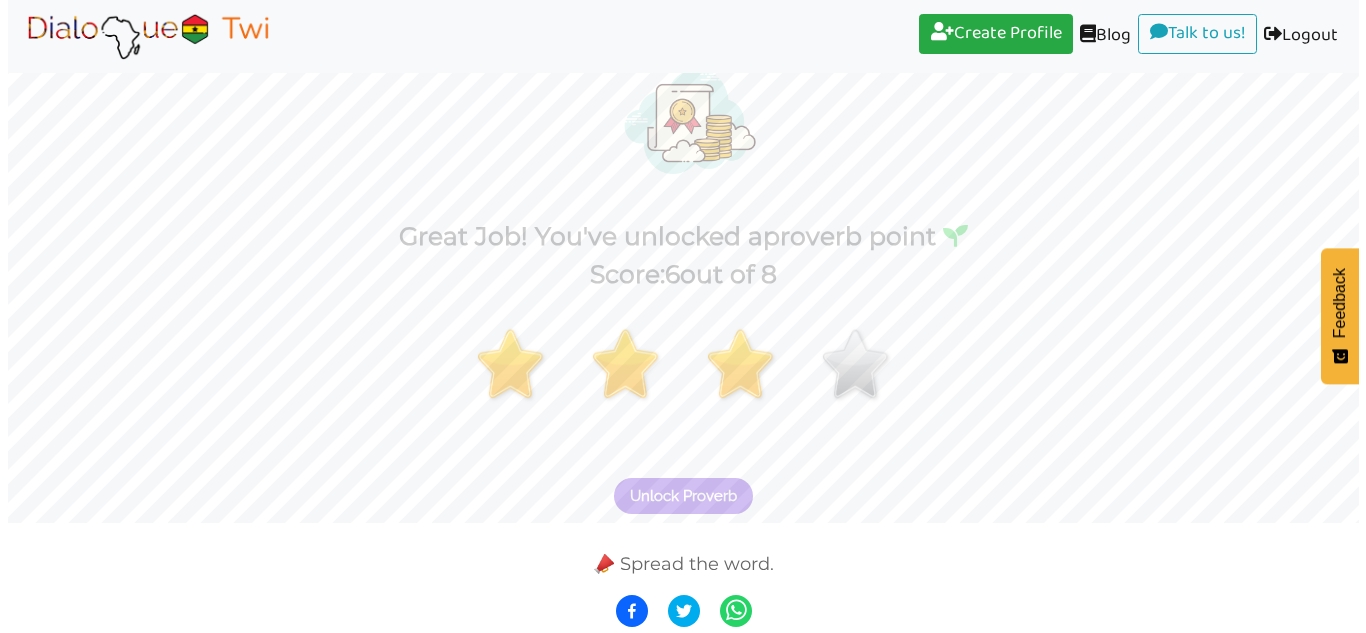 scroll, scrollTop: 110, scrollLeft: 0, axis: vertical 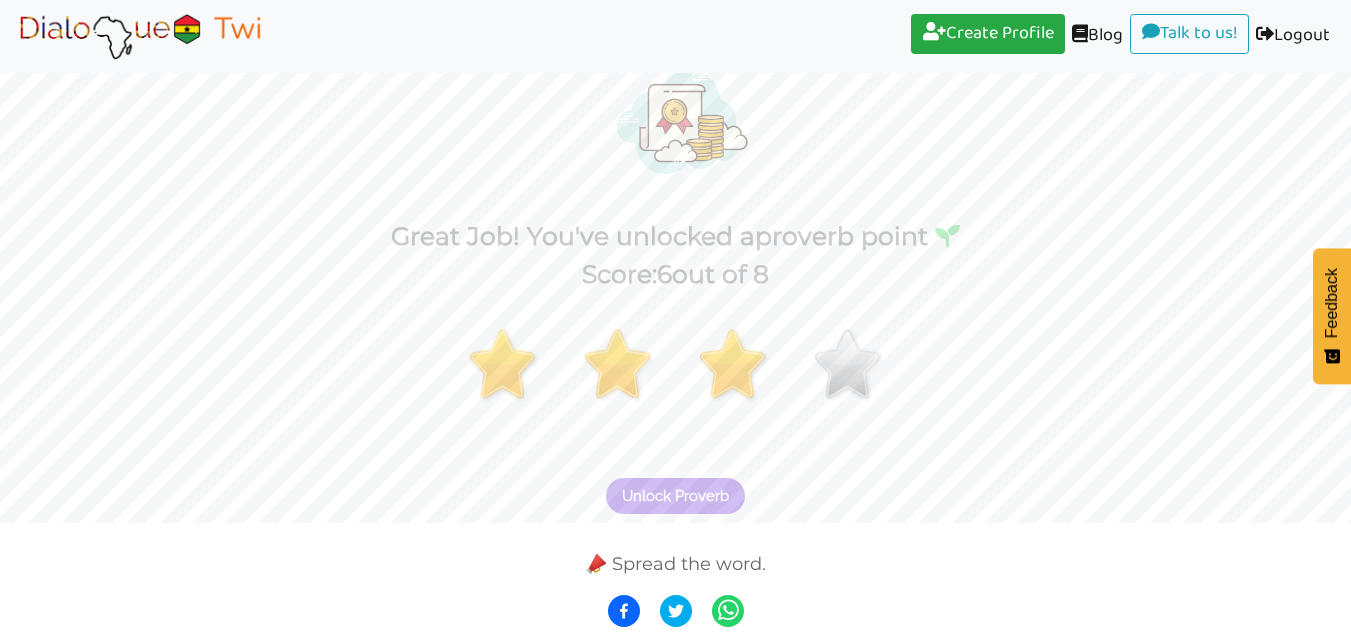 click on "Unlock Proverb" at bounding box center [675, 496] 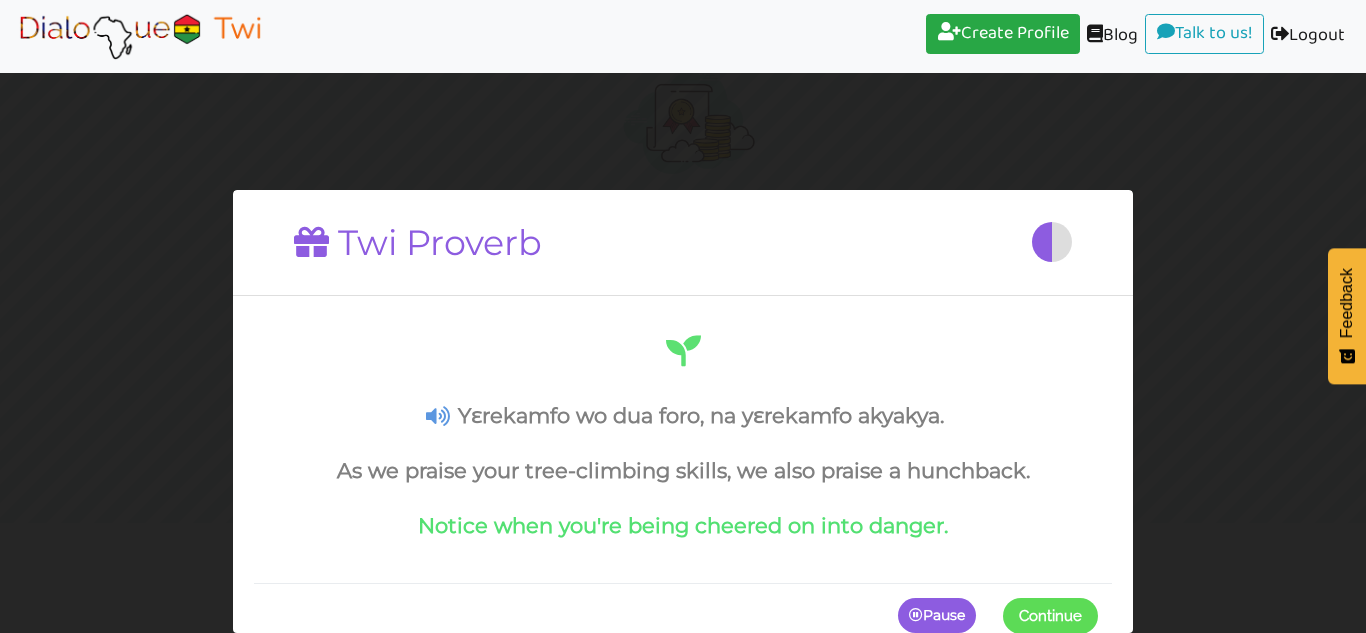 click on "Continue" at bounding box center (1050, 615) 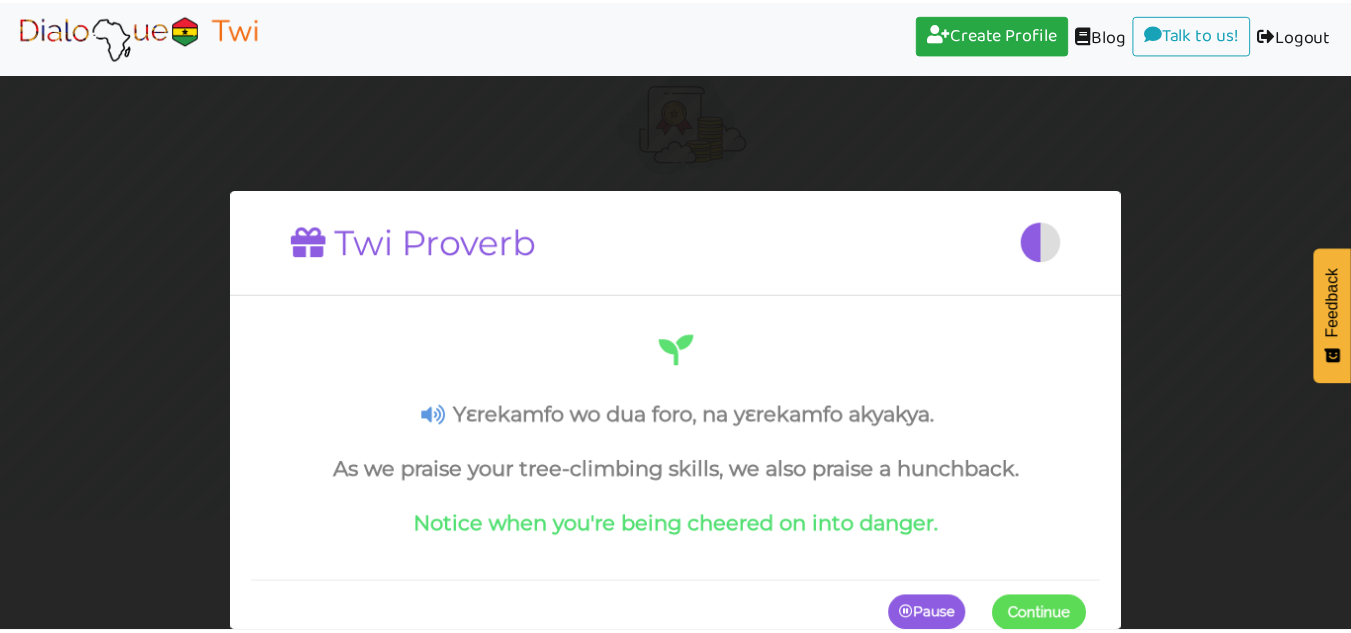 scroll, scrollTop: 0, scrollLeft: 0, axis: both 